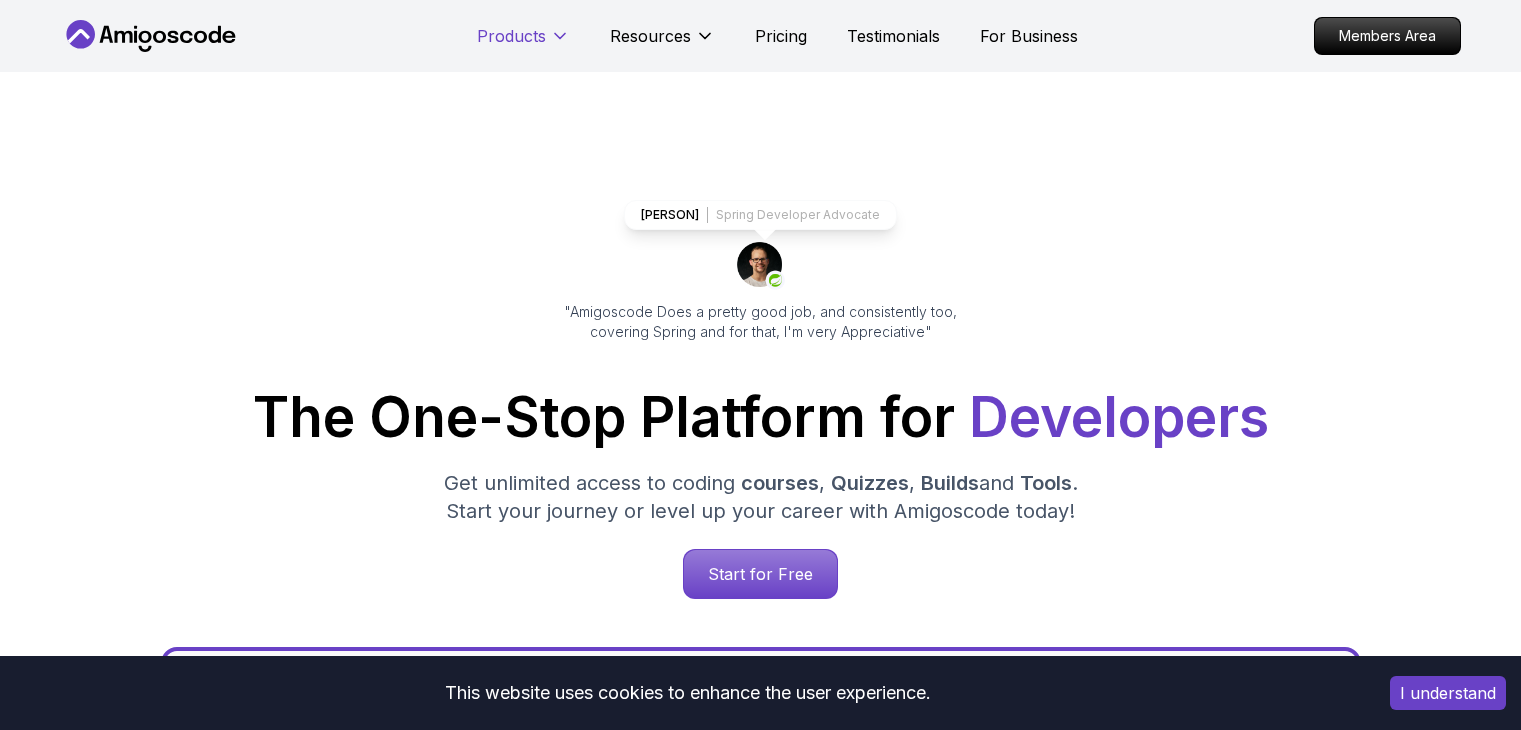 scroll, scrollTop: 0, scrollLeft: 0, axis: both 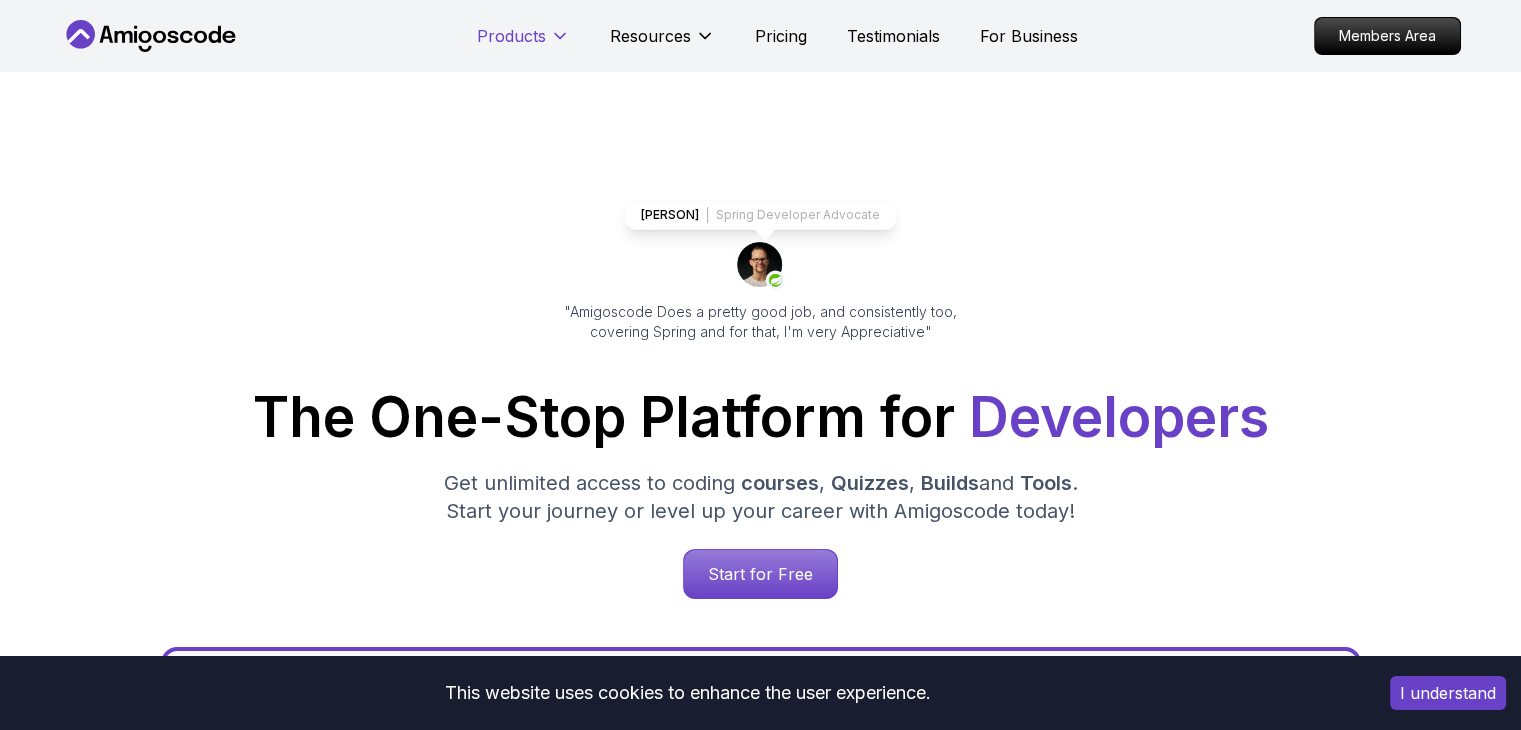 click 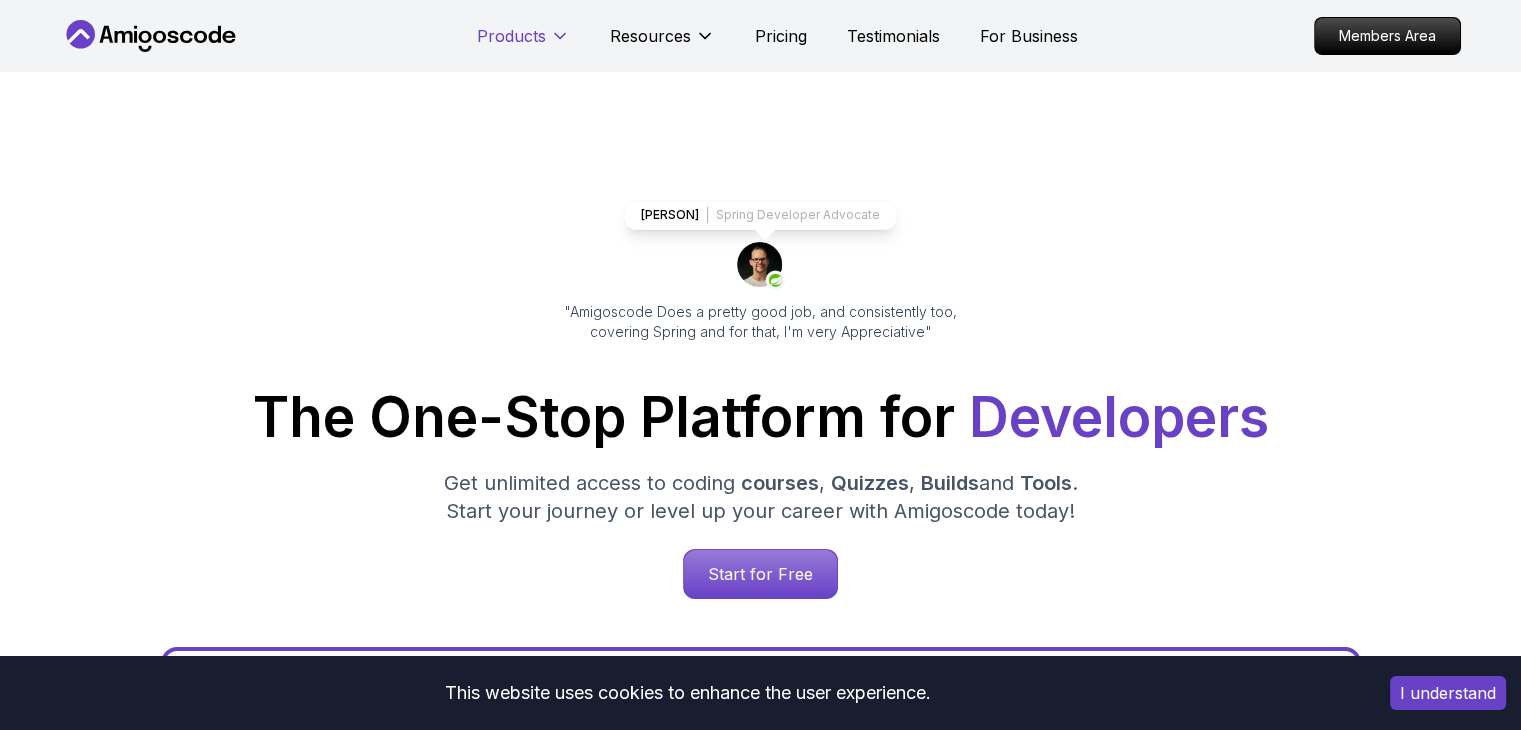 scroll, scrollTop: 0, scrollLeft: 0, axis: both 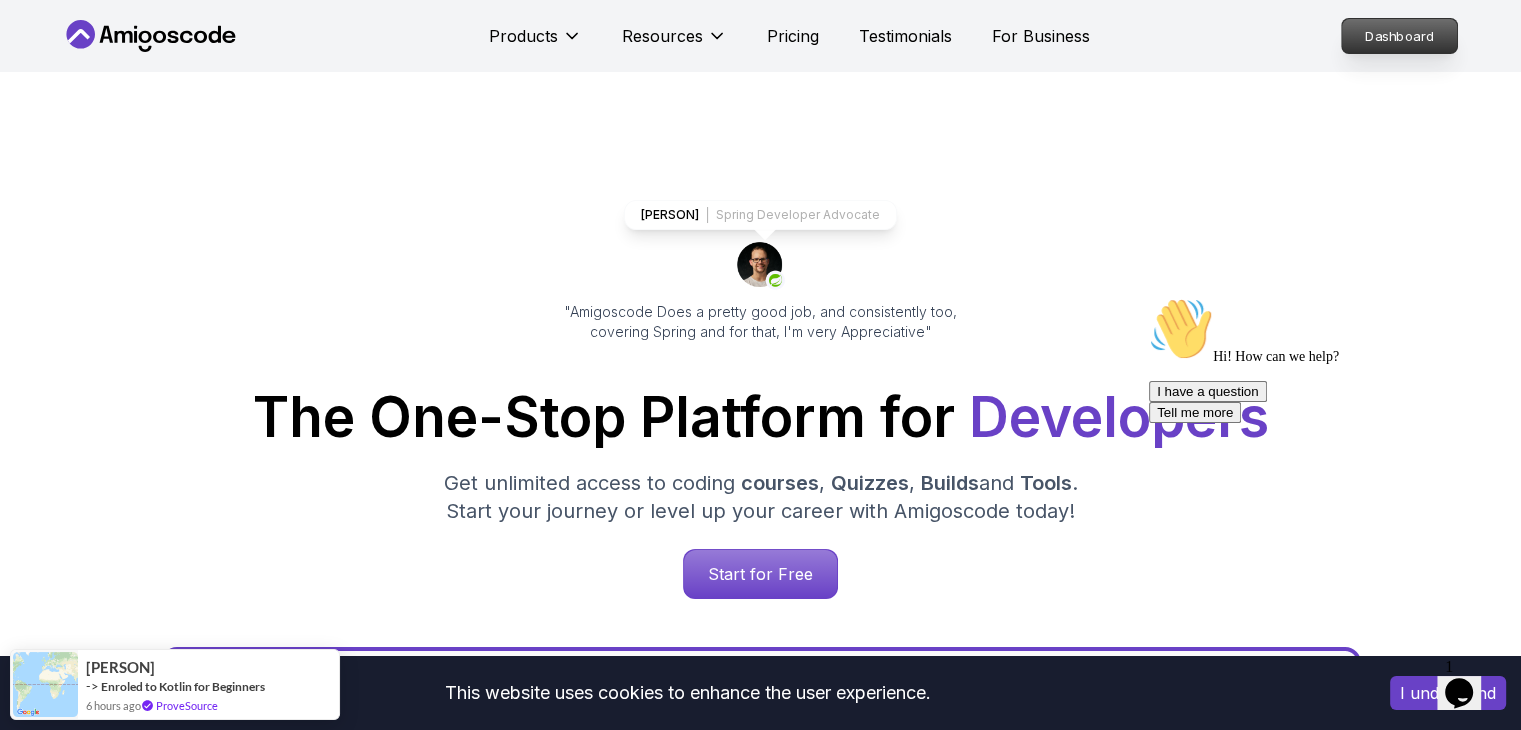 click on "Dashboard" at bounding box center [1399, 36] 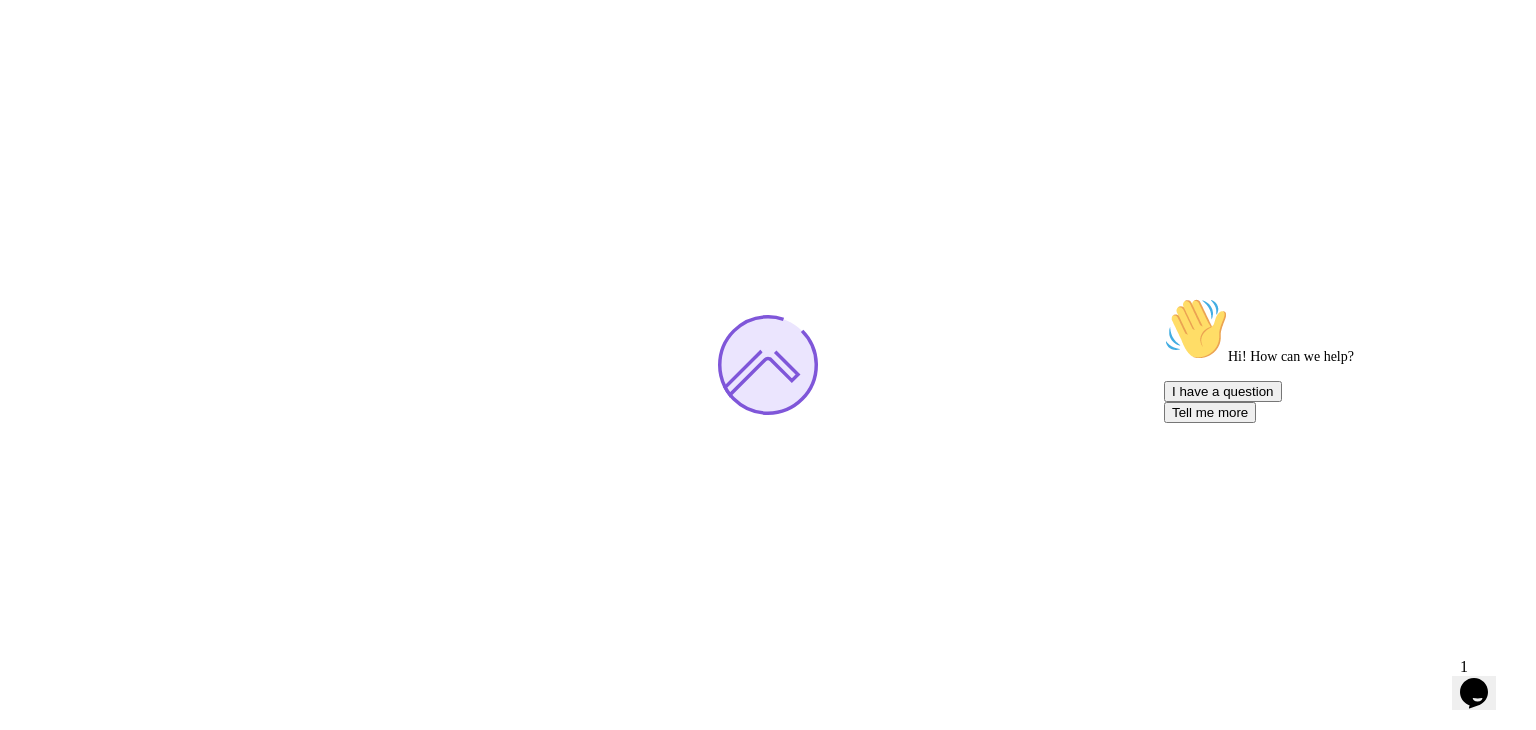 click at bounding box center (1164, 297) 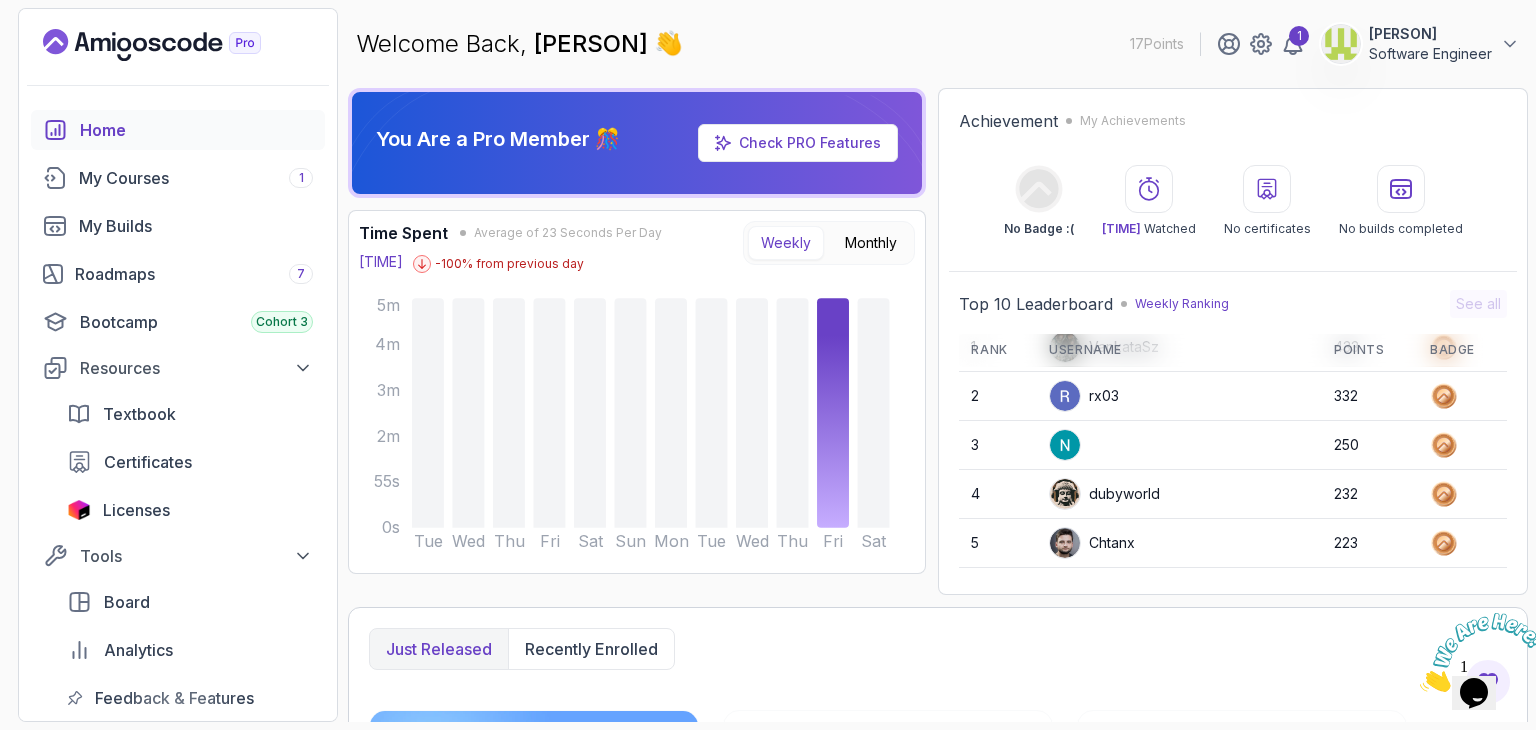 scroll, scrollTop: 51, scrollLeft: 0, axis: vertical 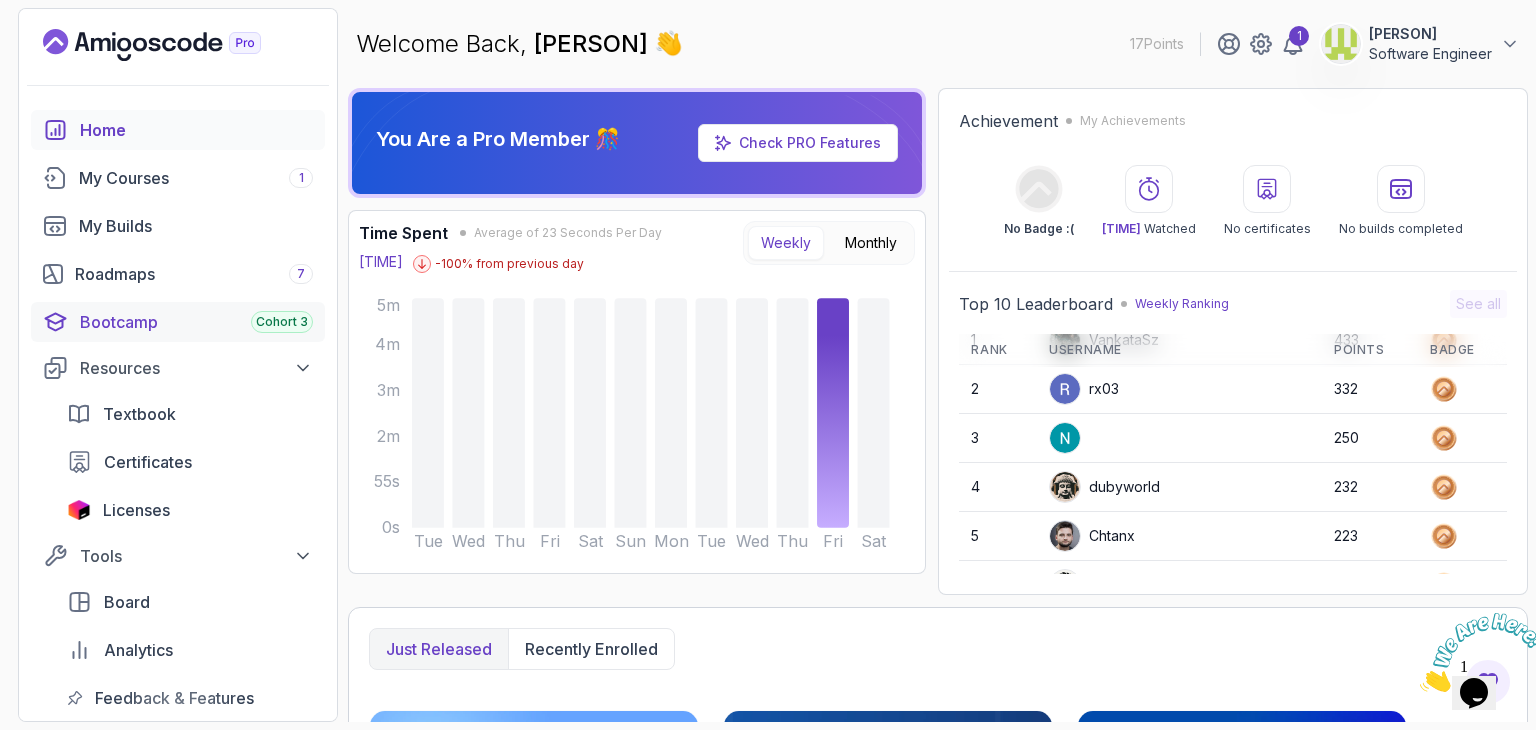 click on "Bootcamp Cohort 3" at bounding box center [196, 322] 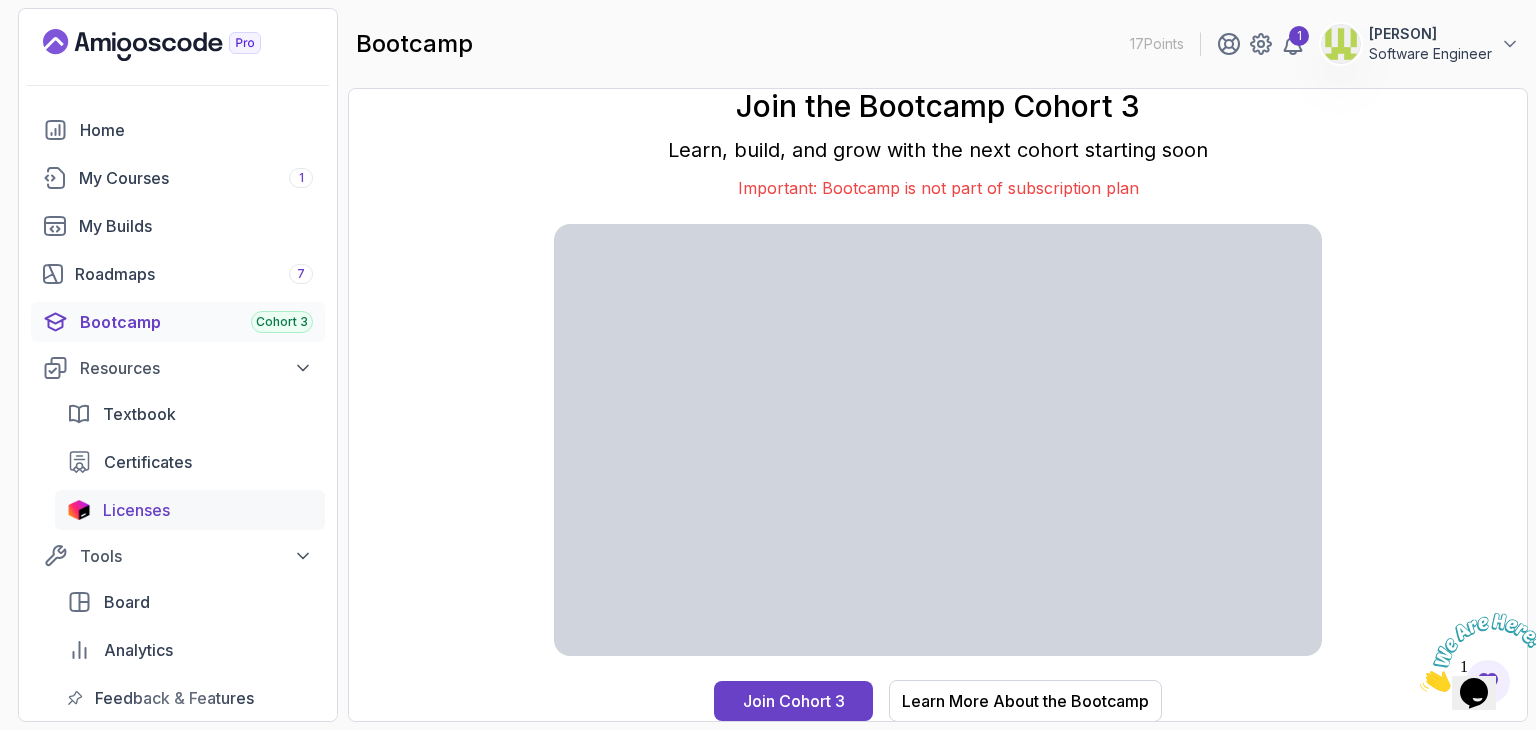 click on "Licenses" at bounding box center (208, 510) 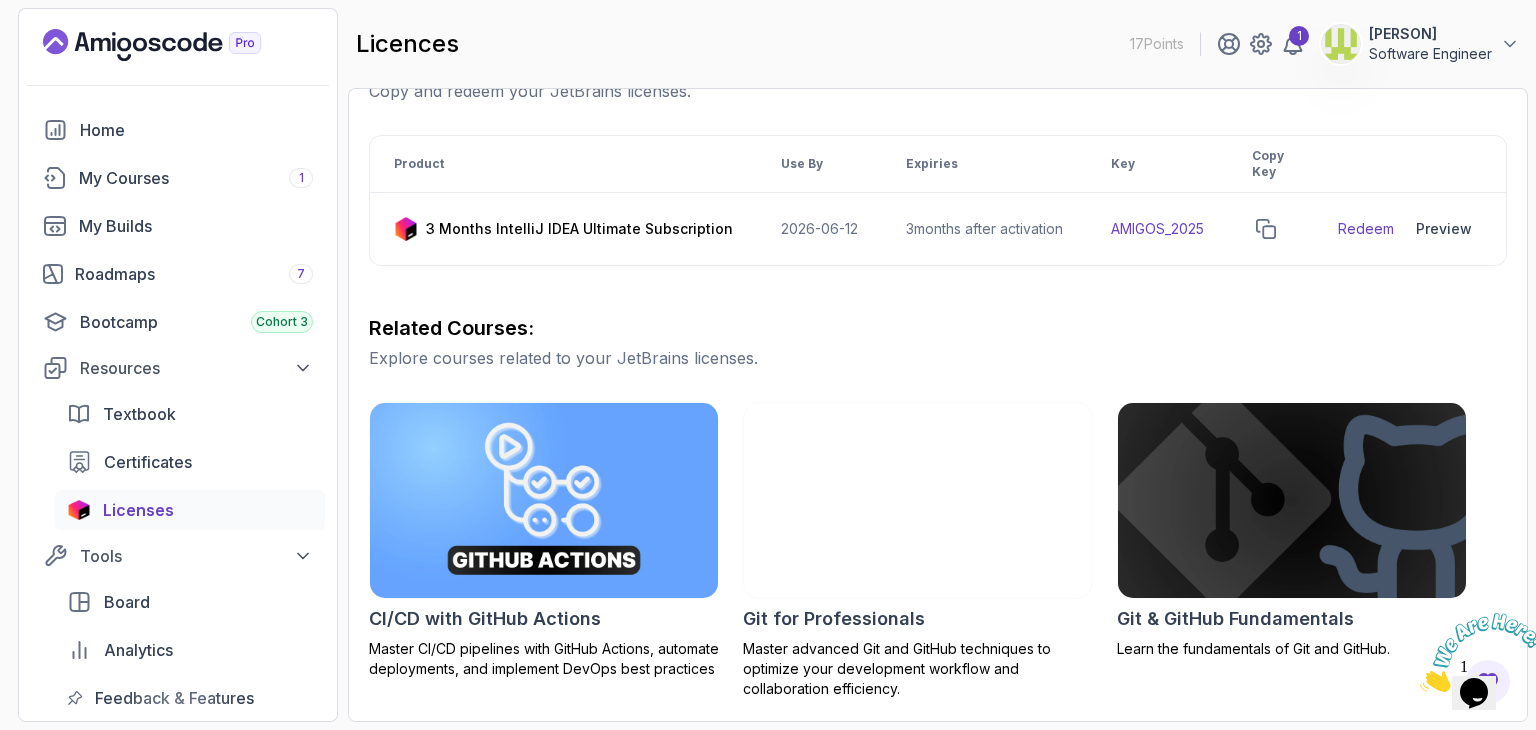 scroll, scrollTop: 310, scrollLeft: 0, axis: vertical 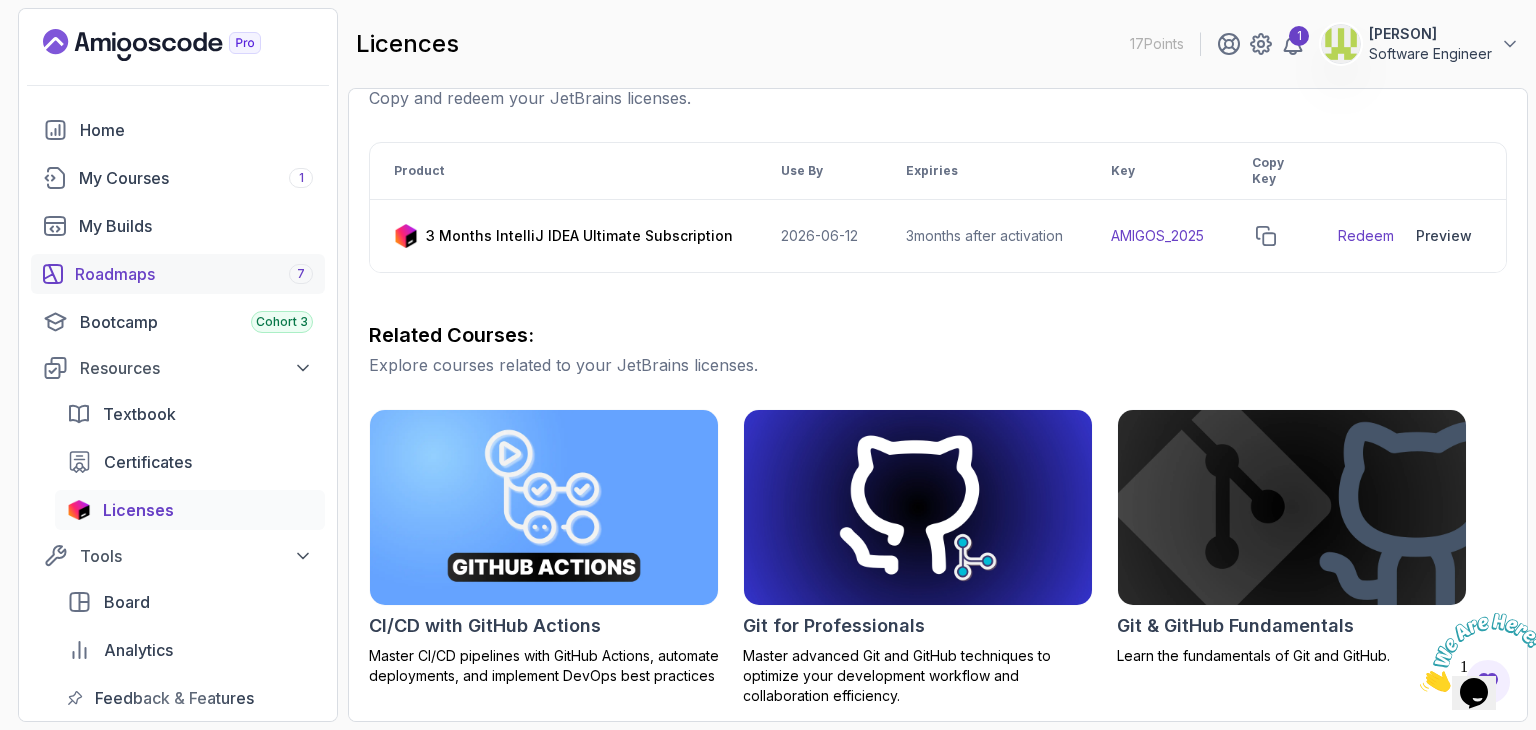 click on "Roadmaps 7" at bounding box center (194, 274) 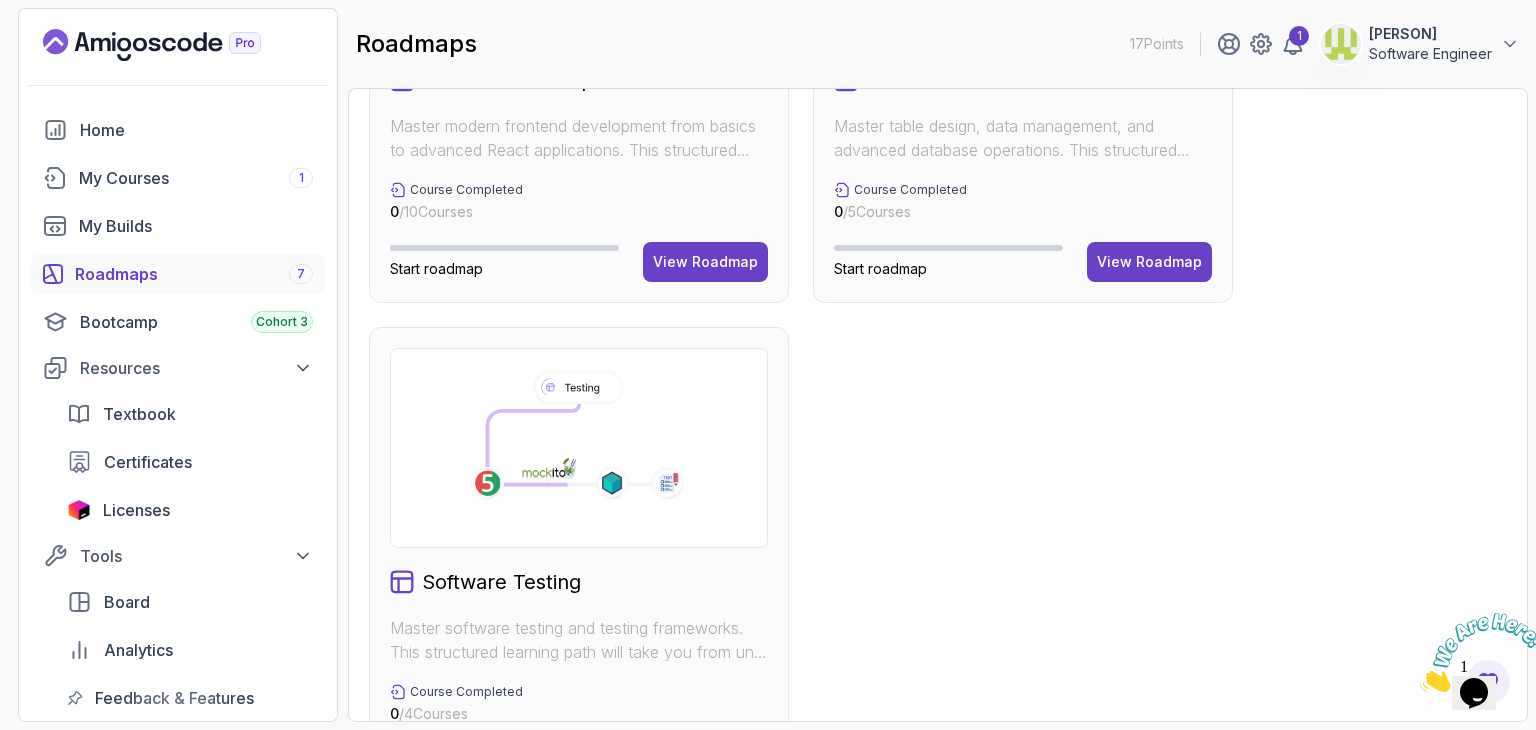scroll, scrollTop: 1390, scrollLeft: 0, axis: vertical 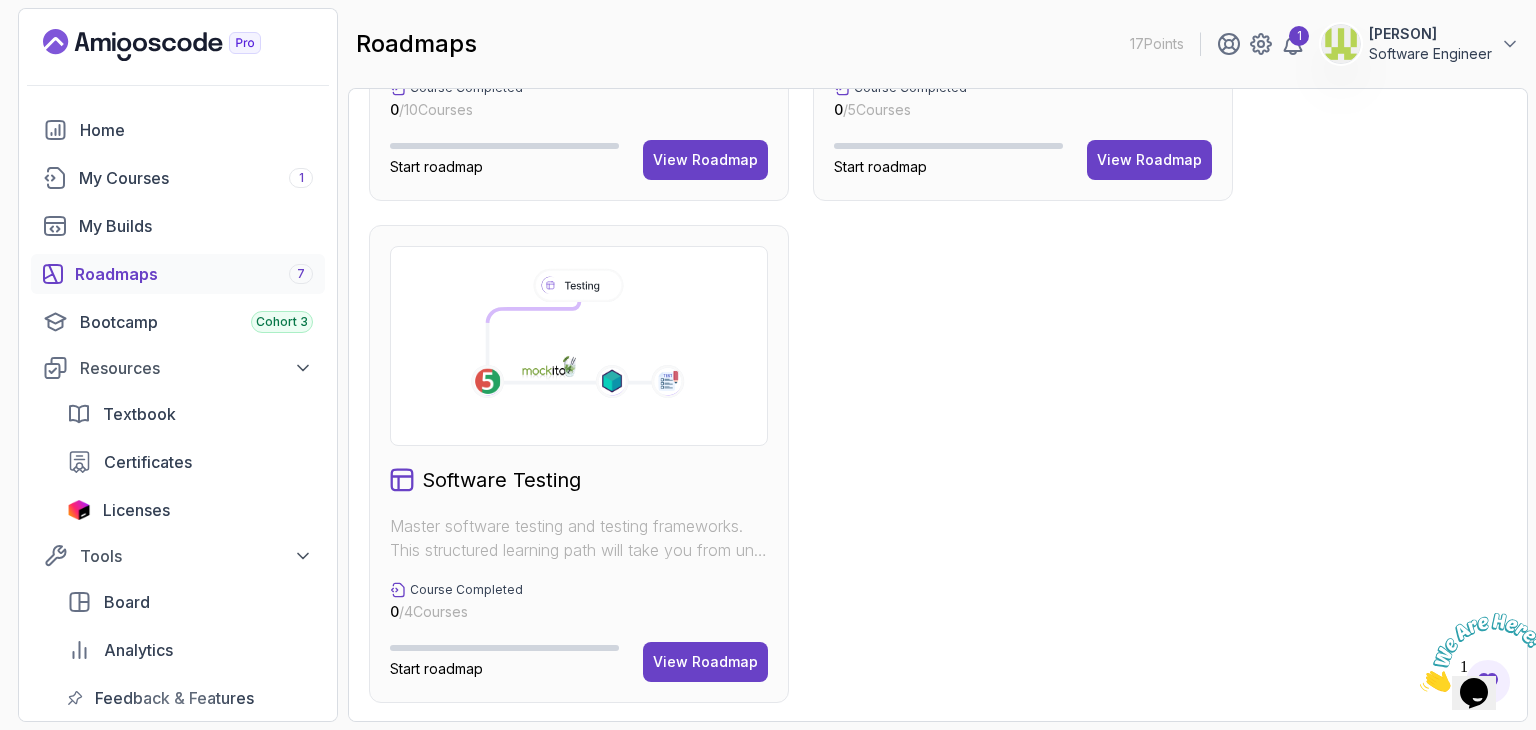 click on "Software Testing" at bounding box center [501, 480] 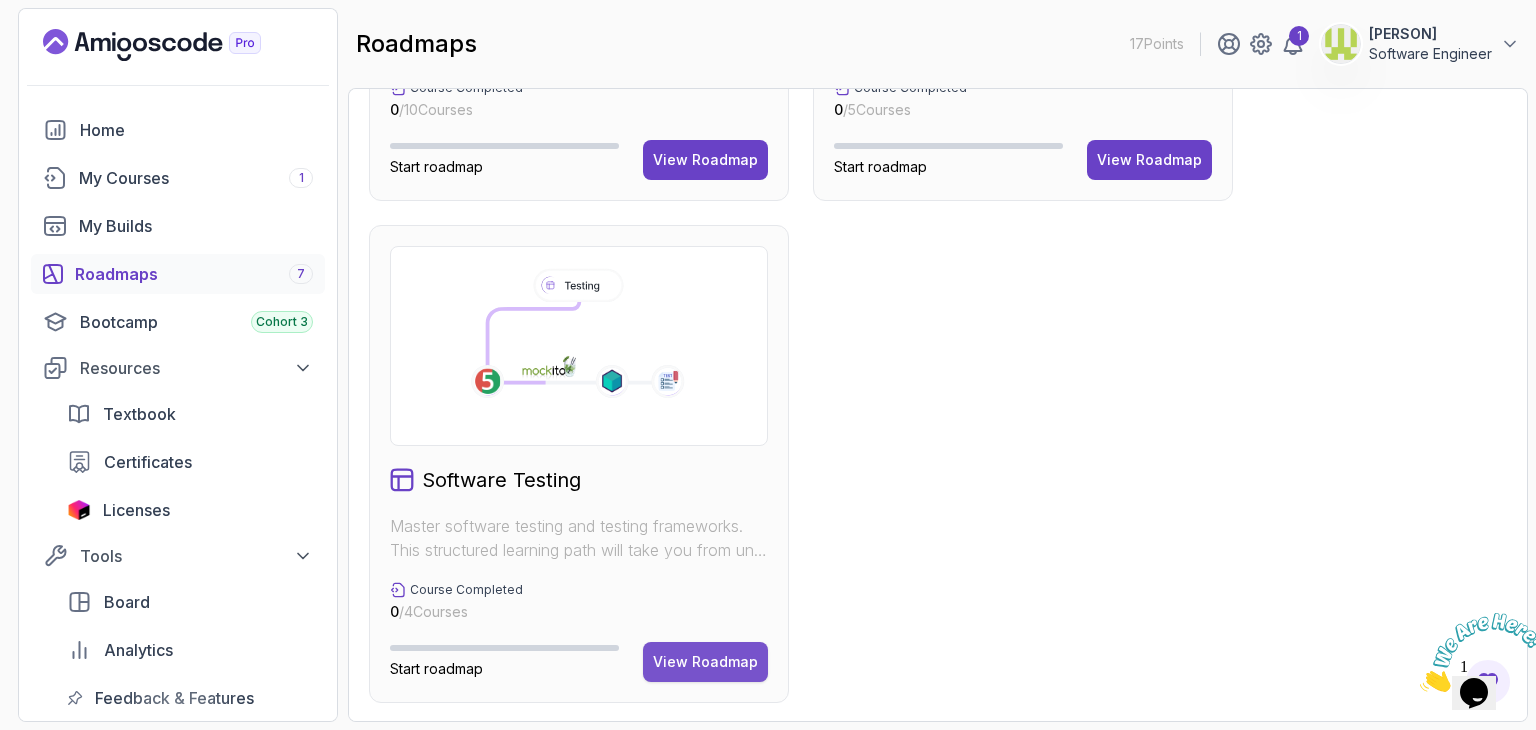 click on "View Roadmap" at bounding box center (705, 662) 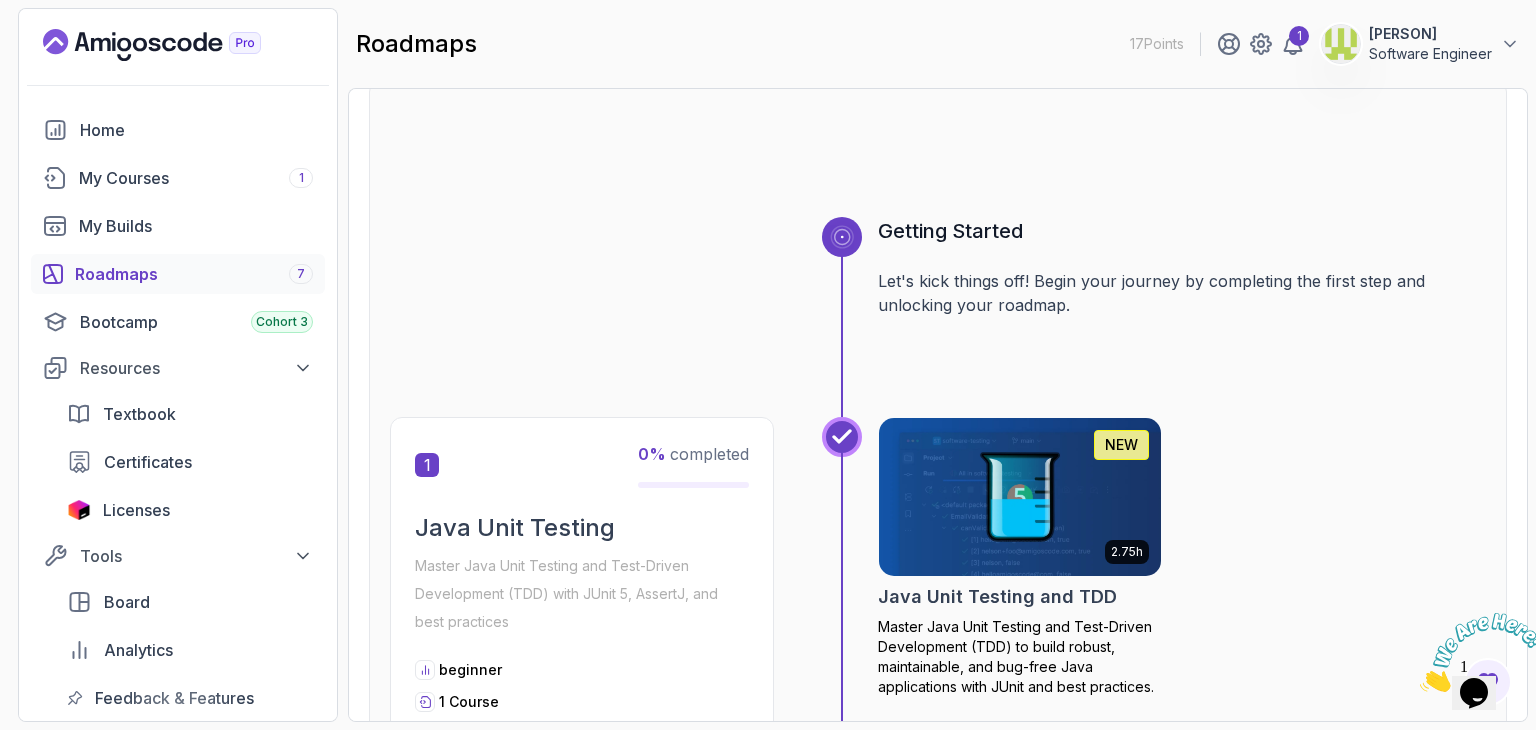 scroll, scrollTop: 107, scrollLeft: 0, axis: vertical 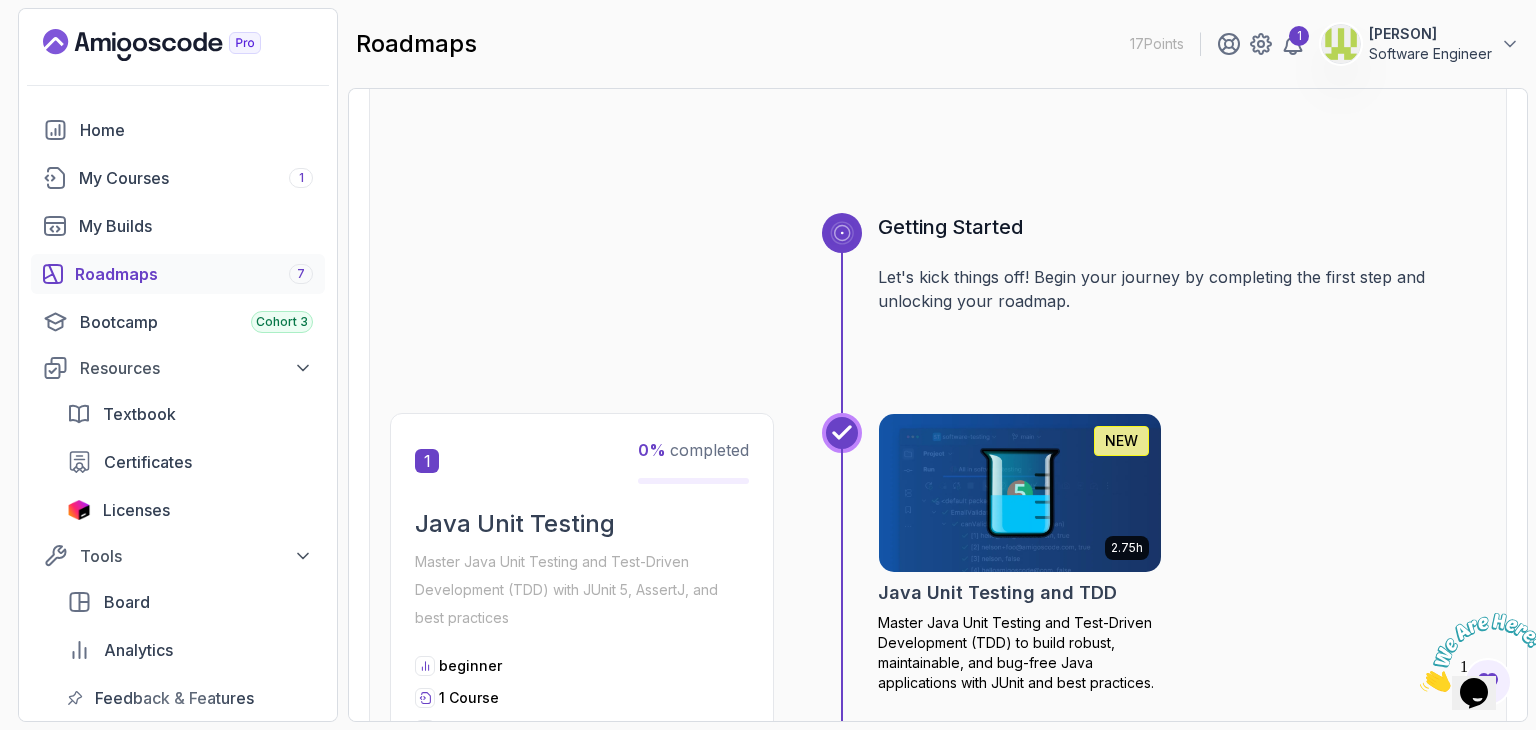 click 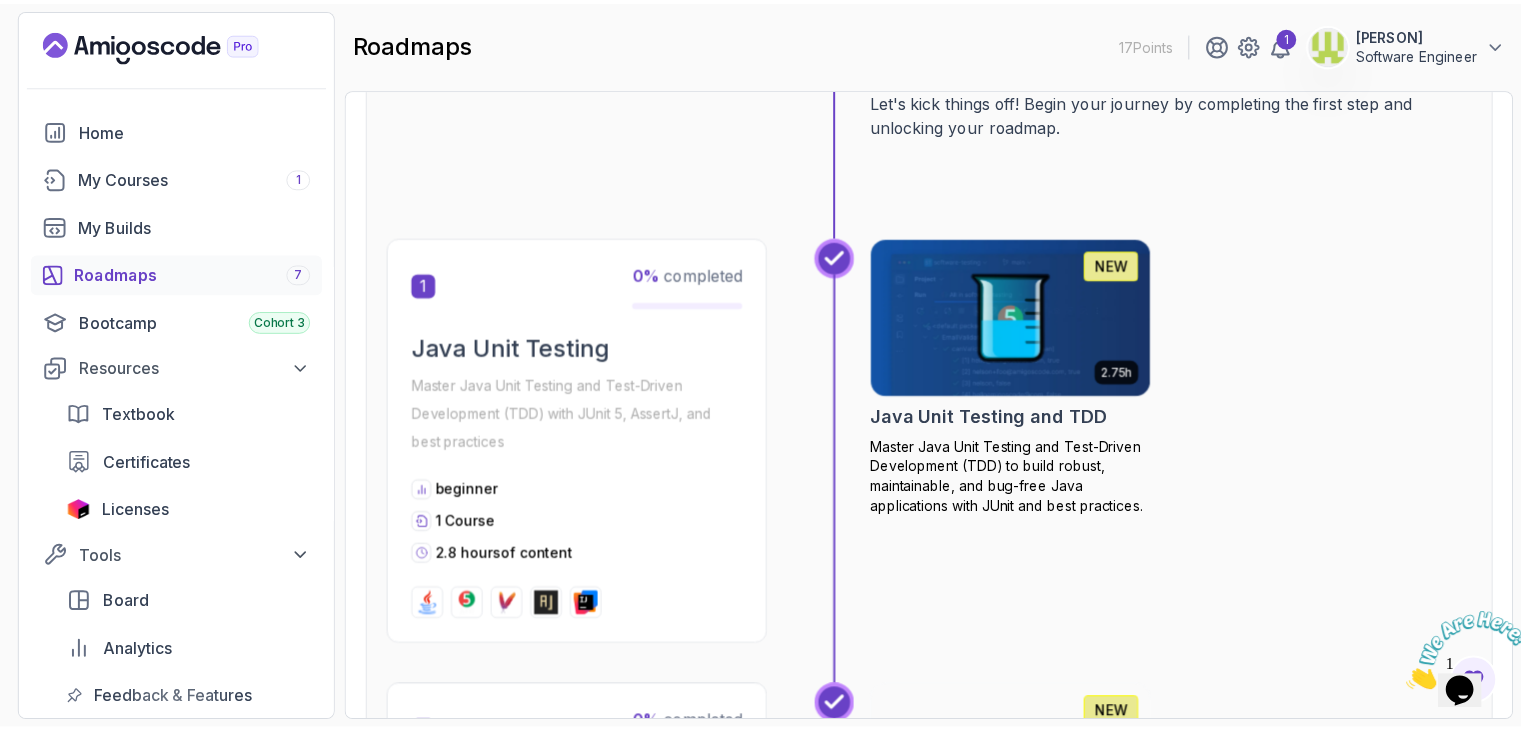 scroll, scrollTop: 291, scrollLeft: 0, axis: vertical 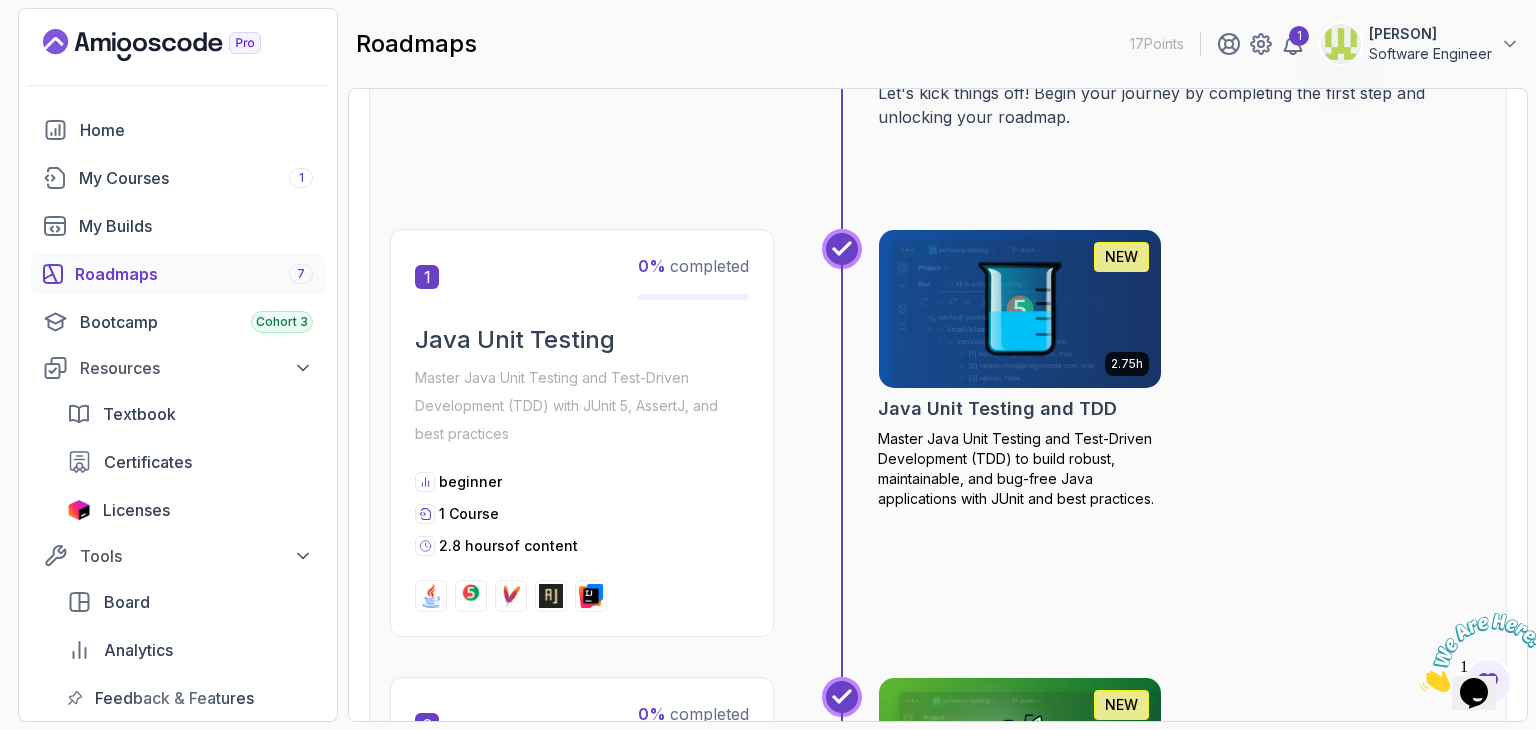 click at bounding box center [1020, 309] 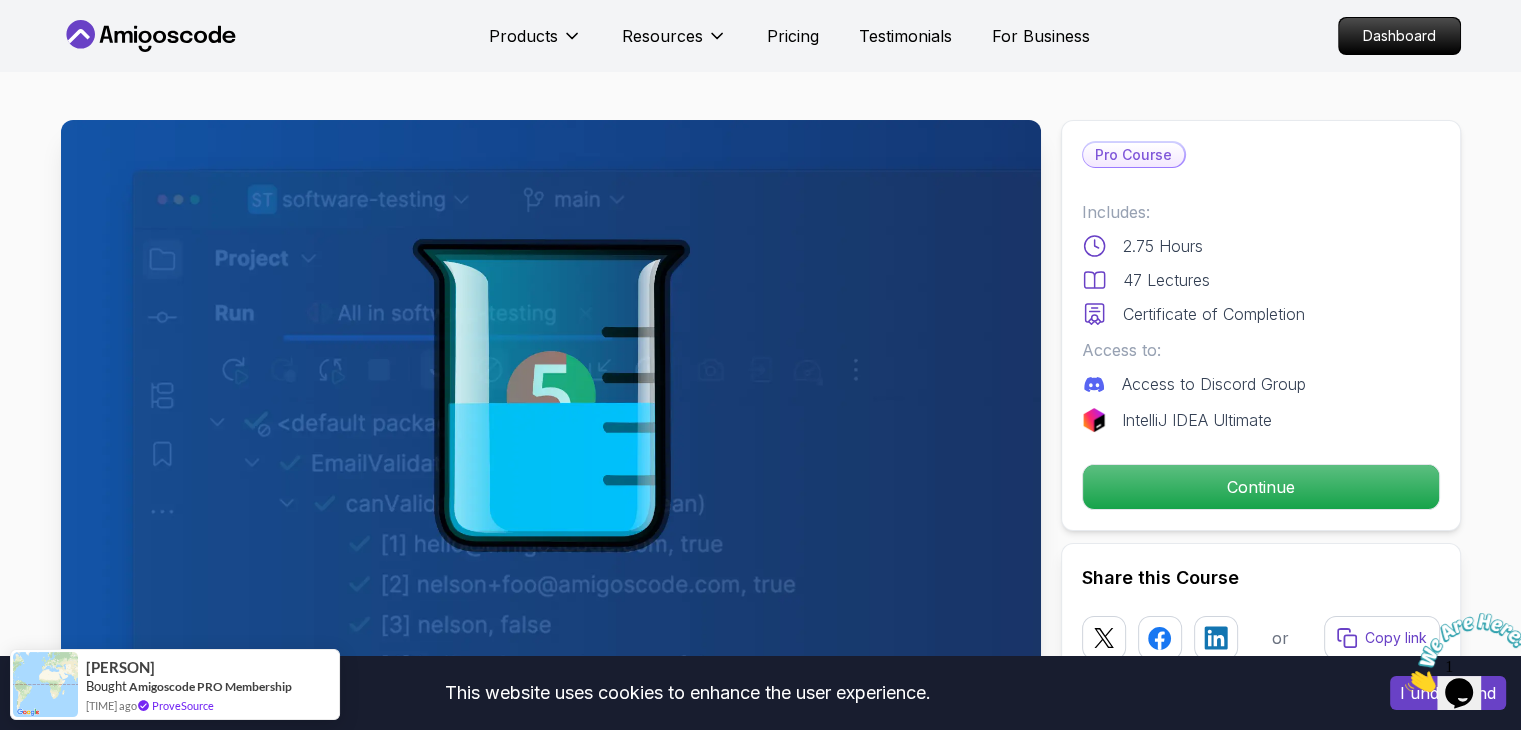 click on "Java Unit Testing and TDD Master Java Unit Testing and Test-Driven Development (TDD) to build robust, maintainable, and bug-free Java applications with JUnit and best practices. Mama Samba Braima Djalo  /   Instructor Pro Course Includes: 2.75 Hours 47 Lectures Certificate of Completion Access to: Access to Discord Group IntelliJ IDEA Ultimate Continue Share this Course or Copy link Got a Team of 5 or More? With one subscription, give your entire team access to all courses and features. Check our Business Plan Mama Samba Braima Djalo  /   Instructor What you will learn java junit maven assertj intellij Fundamentals of Software Testing - Understand different types of testing and their role in software development. Unit Testing with JUnit - Set up JUnit 5, write test cases, and use assertions to validate logic. AssertJ & Advanced Assertions - Use AssertJ for fluent and expressive tests. Test-Driven Development (TDD) - Learn the Red-Green-Refactor cycle and build features with tests first.
, you'll master  ," at bounding box center (760, 1997) 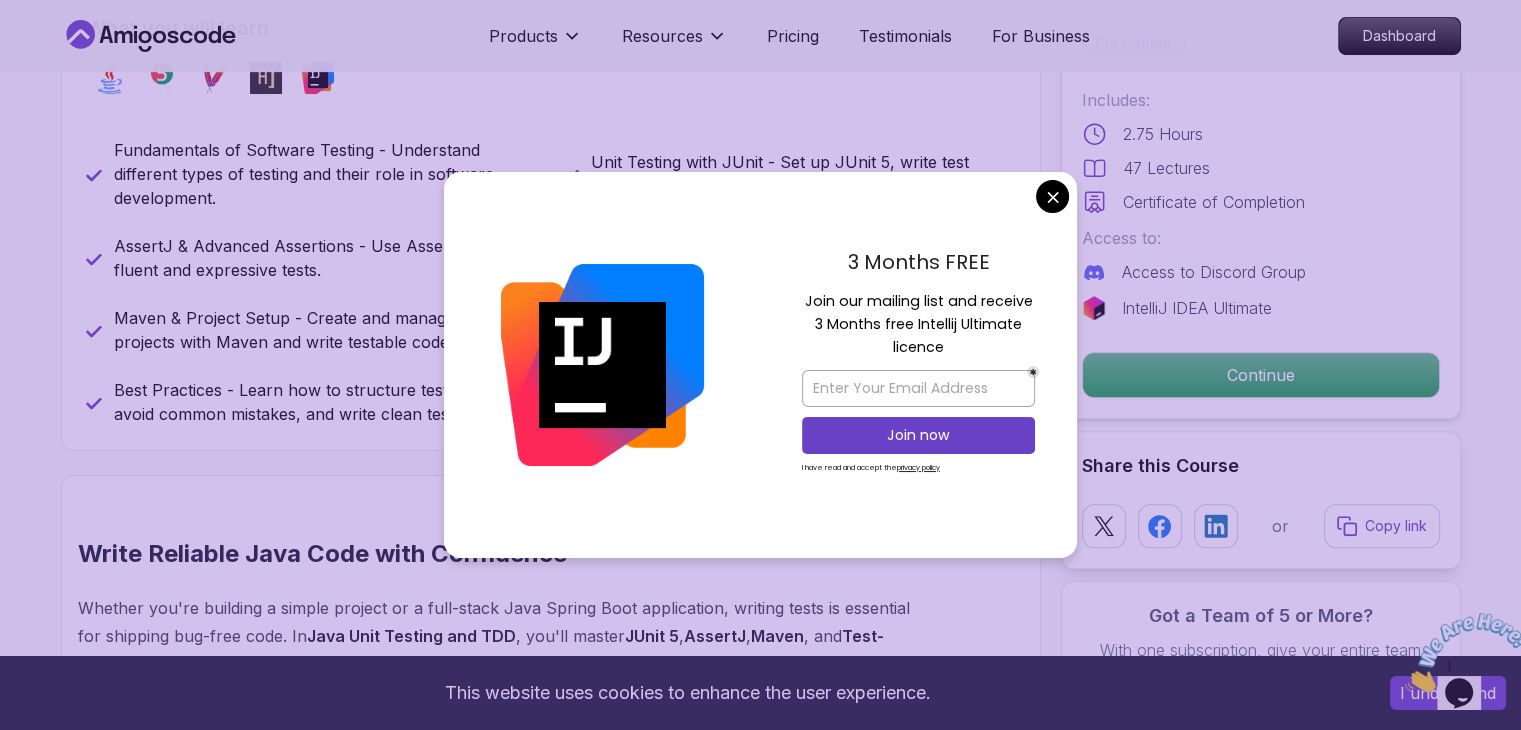 scroll, scrollTop: 907, scrollLeft: 0, axis: vertical 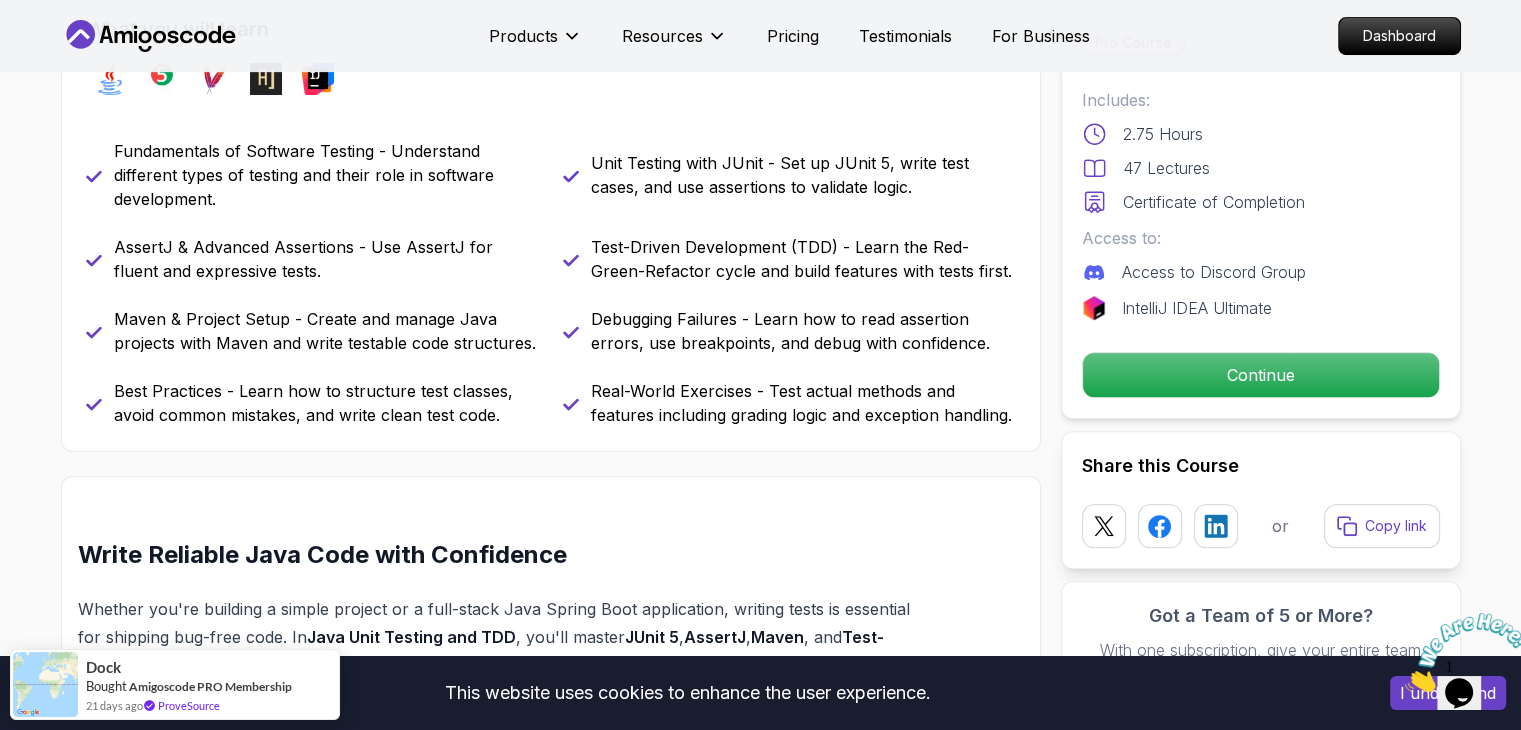 click on "This website uses cookies to enhance the user experience. I understand Products Resources Pricing Testimonials For Business Dashboard Products Resources Pricing Testimonials For Business Dashboard Java Unit Testing and TDD Master Java Unit Testing and Test-Driven Development (TDD) to build robust, maintainable, and bug-free Java applications with JUnit and best practices. [PERSON]  /   Instructor Pro Course Includes: 2.75 Hours 47 Lectures Certificate of Completion Access to: Access to Discord Group IntelliJ IDEA Ultimate Continue Share this Course or Copy link Got a Team of 5 or More? With one subscription, give your entire team access to all courses and features. Check our Business Plan [PERSON]  /   Instructor What you will learn java junit maven assertj intellij Fundamentals of Software Testing - Understand different types of testing and their role in software development. Unit Testing with JUnit - Set up JUnit 5, write test cases, and use assertions to validate logic.
," at bounding box center [760, 2485] 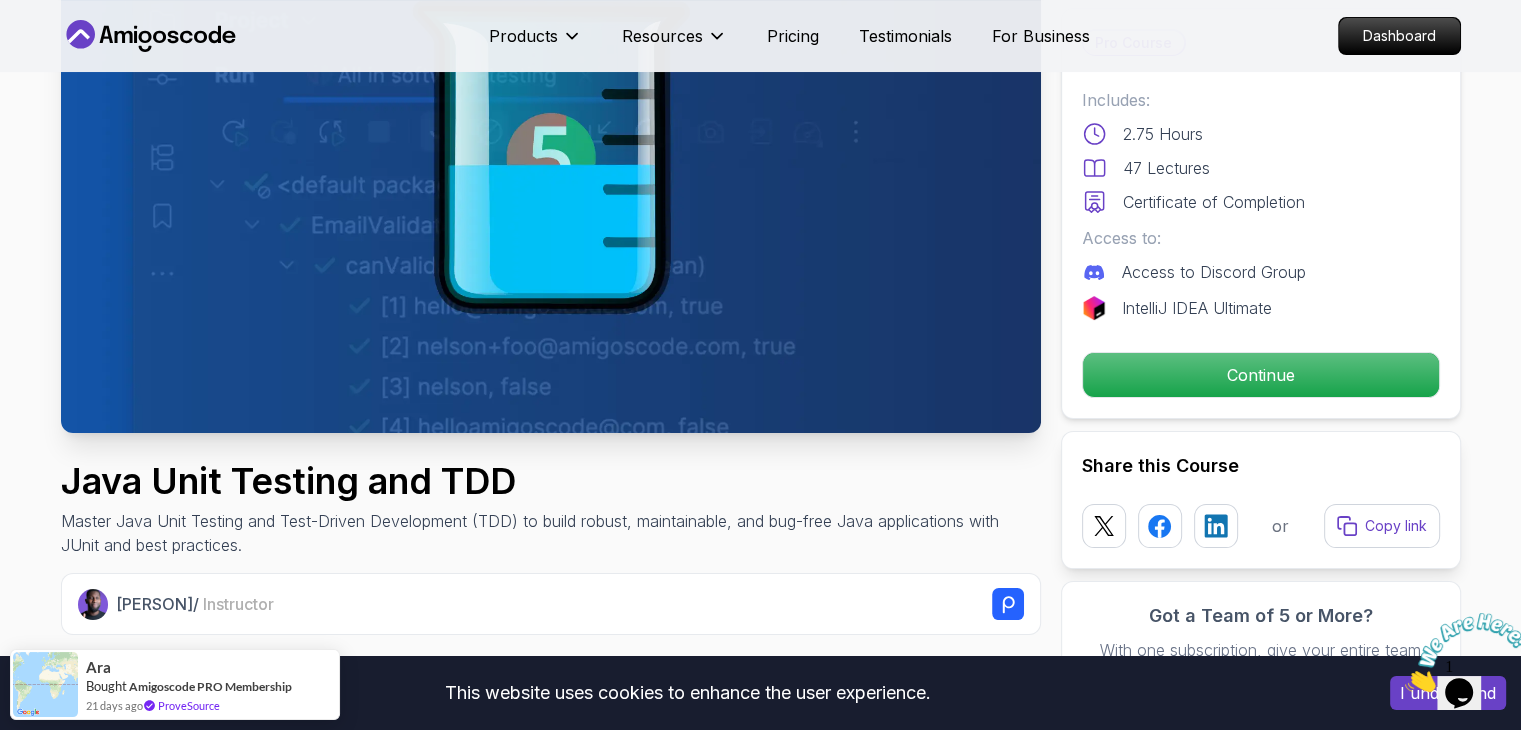 scroll, scrollTop: 210, scrollLeft: 0, axis: vertical 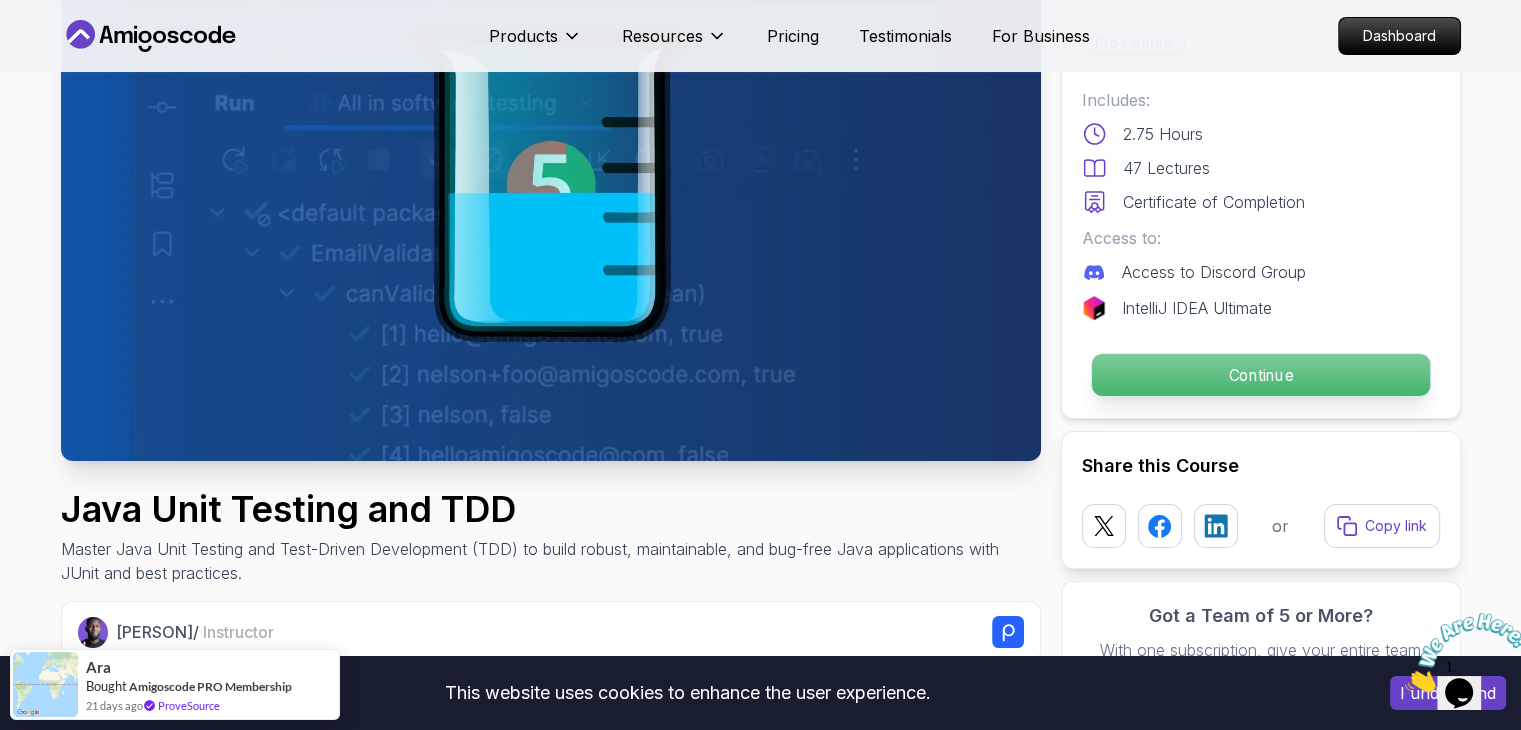 click on "Continue" at bounding box center (1260, 375) 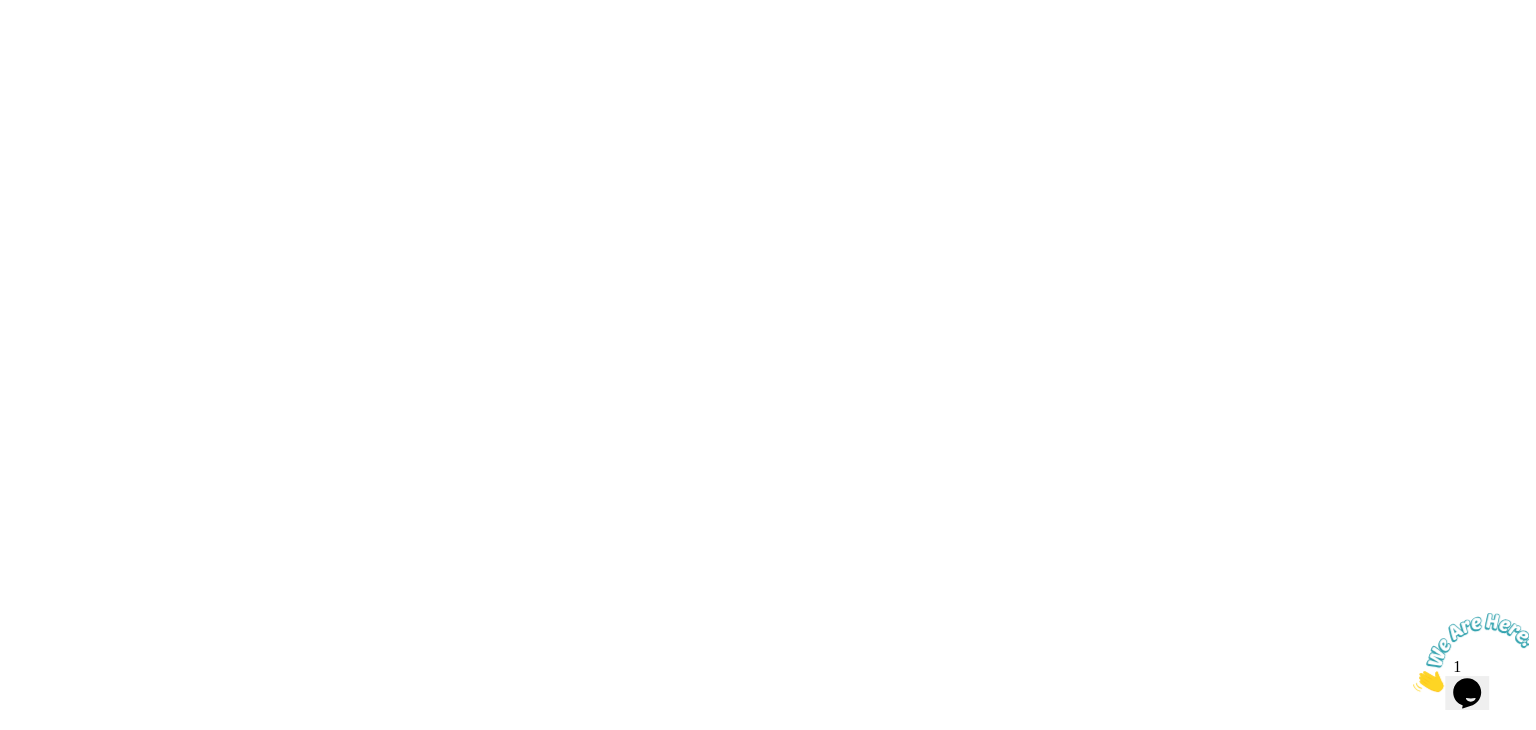 scroll, scrollTop: 0, scrollLeft: 0, axis: both 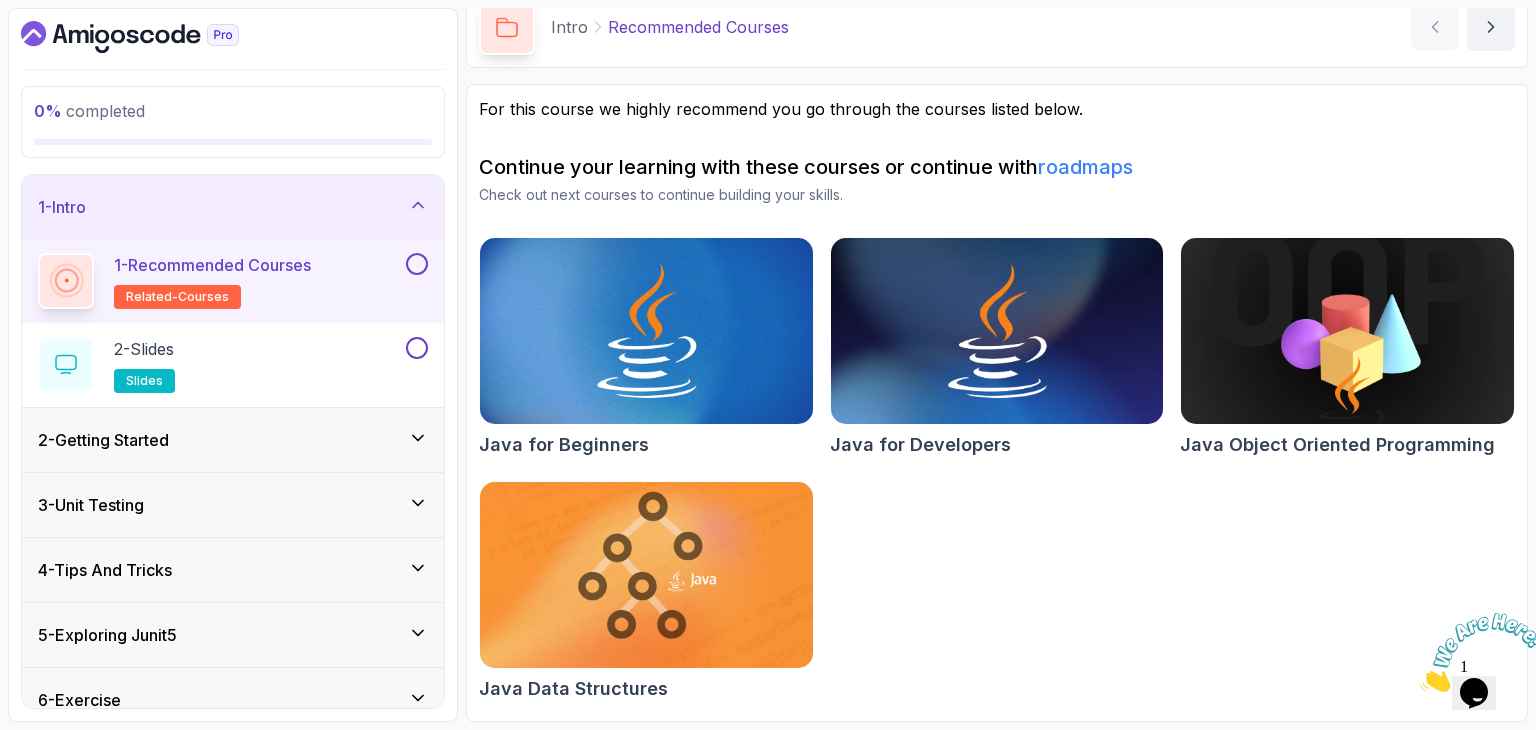 click on "1  -  Recommended Courses" at bounding box center [212, 265] 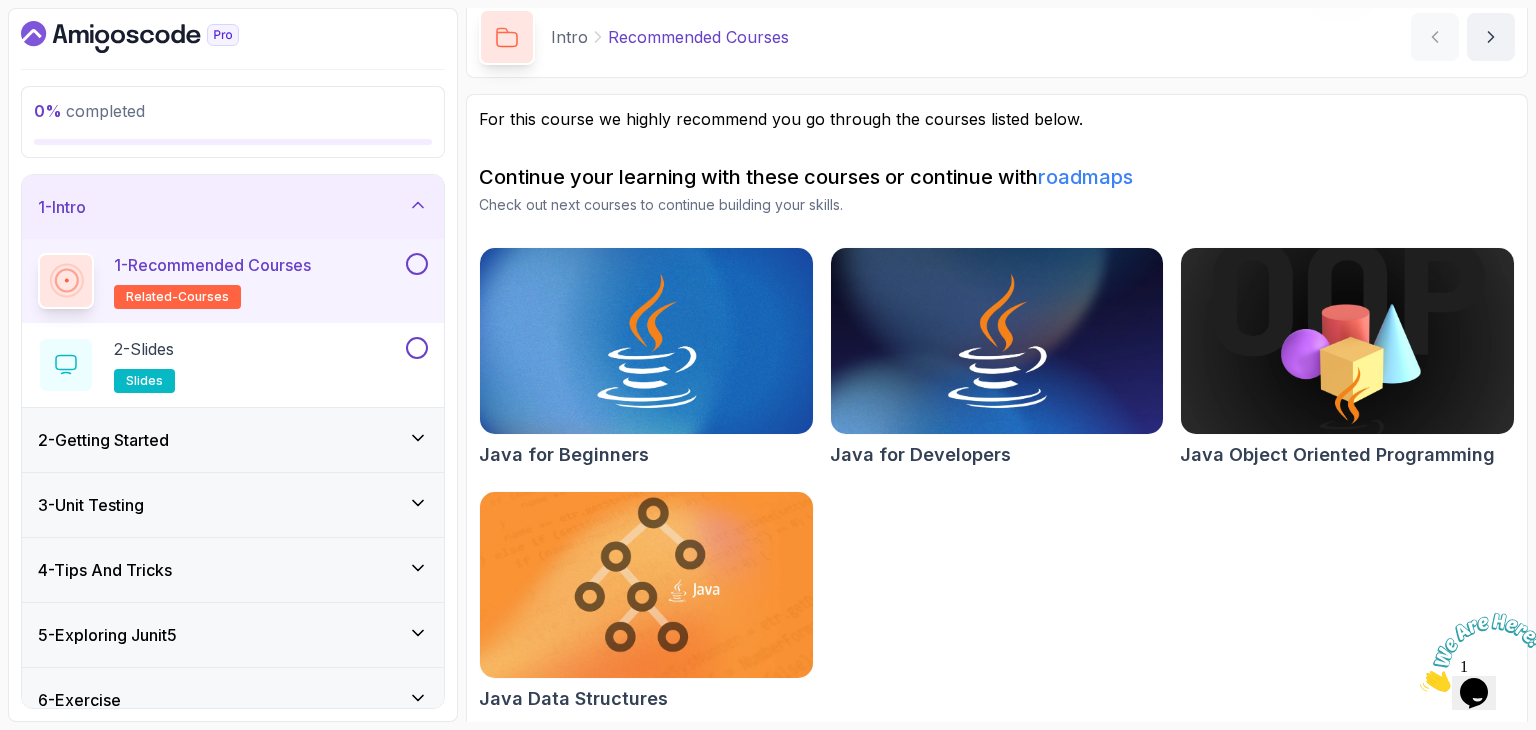 scroll, scrollTop: 94, scrollLeft: 0, axis: vertical 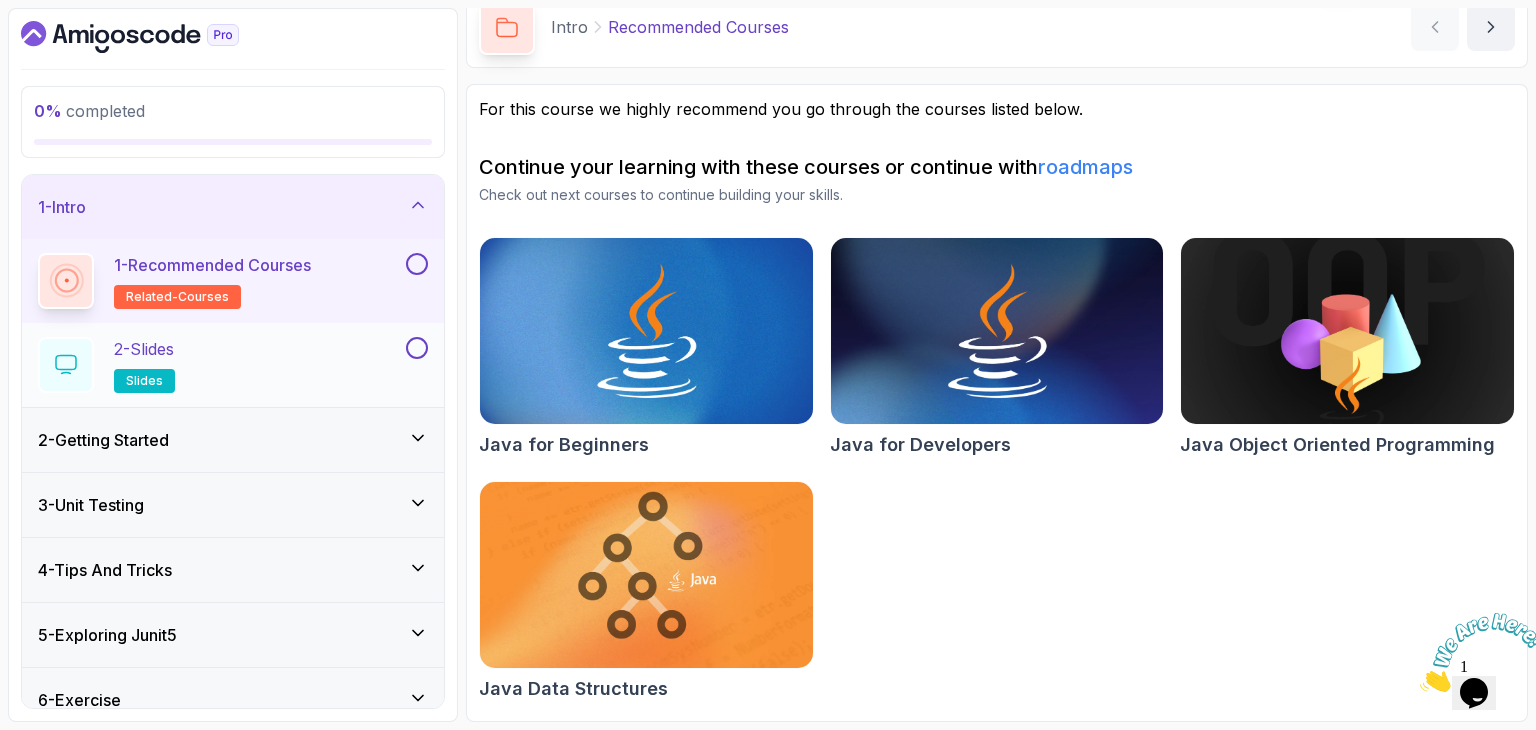 click on "2  -  Slides slides" at bounding box center [220, 365] 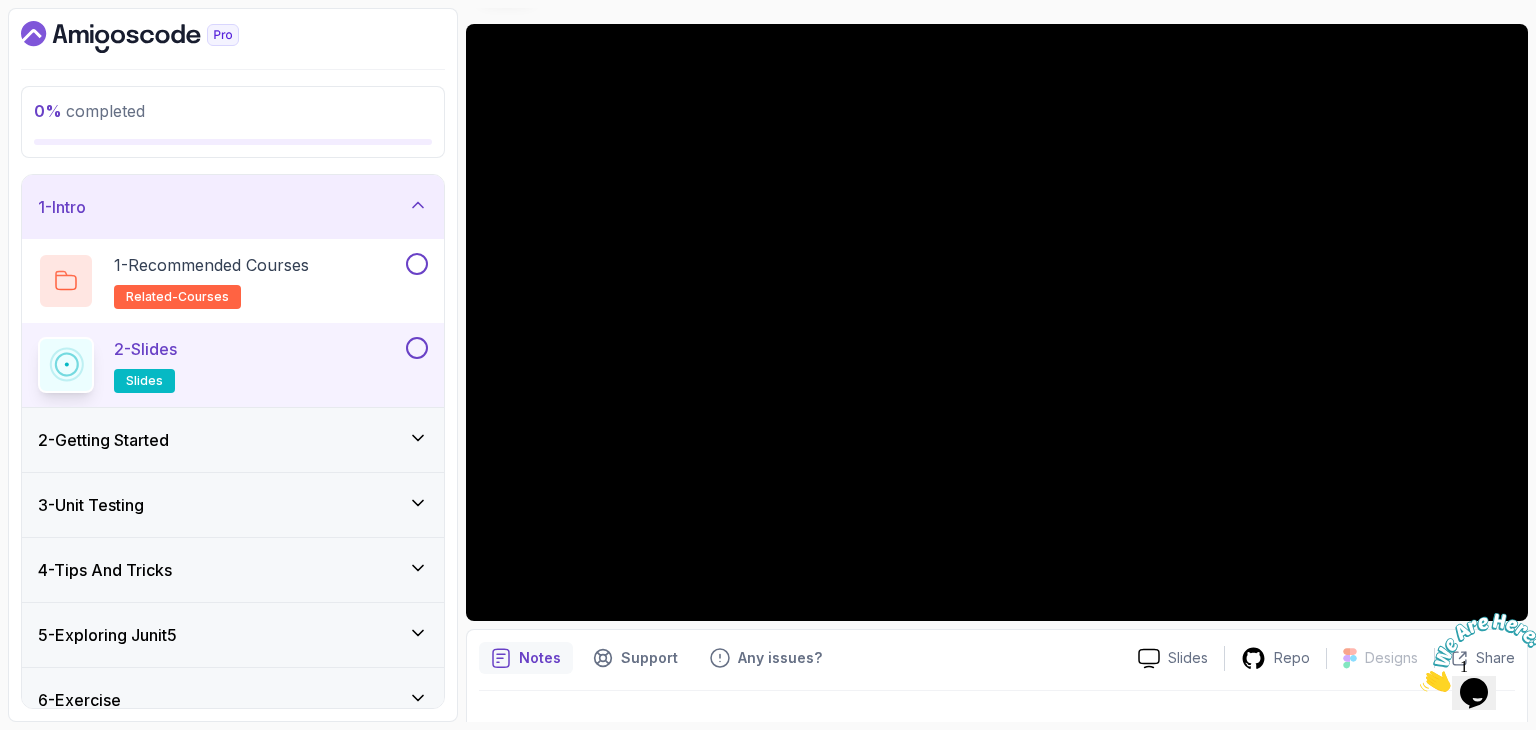 scroll, scrollTop: 192, scrollLeft: 0, axis: vertical 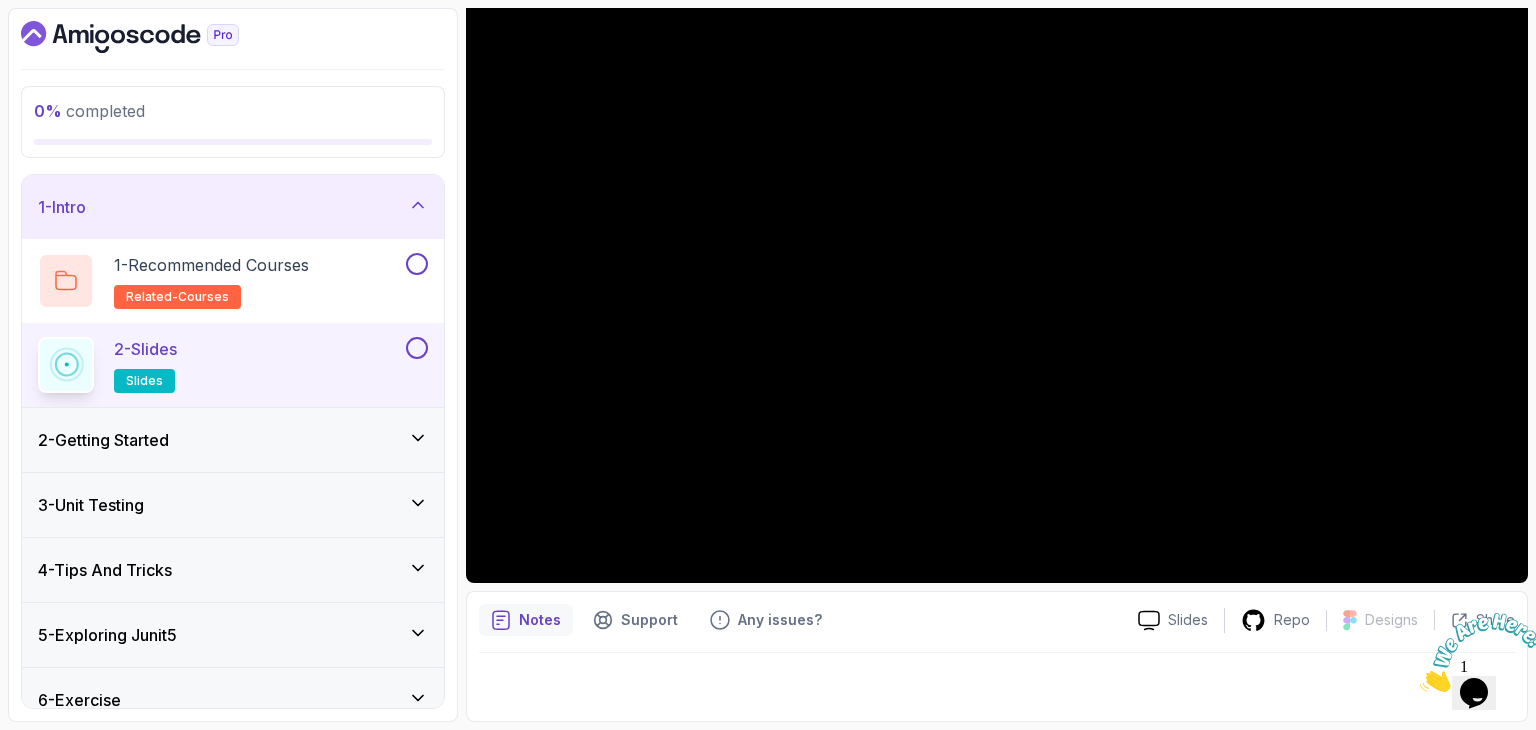 click on "2  -  Getting Started" at bounding box center [233, 440] 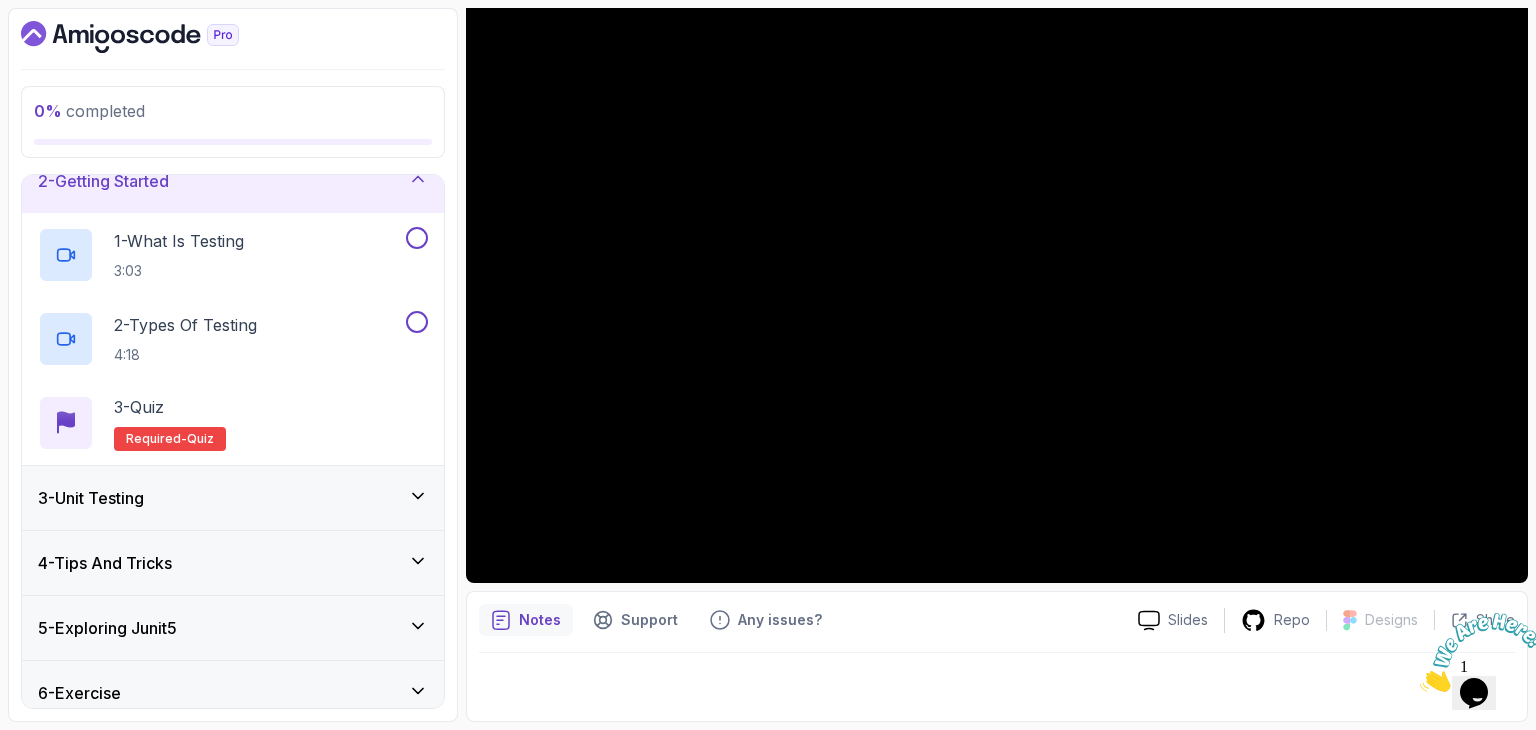 scroll, scrollTop: 88, scrollLeft: 0, axis: vertical 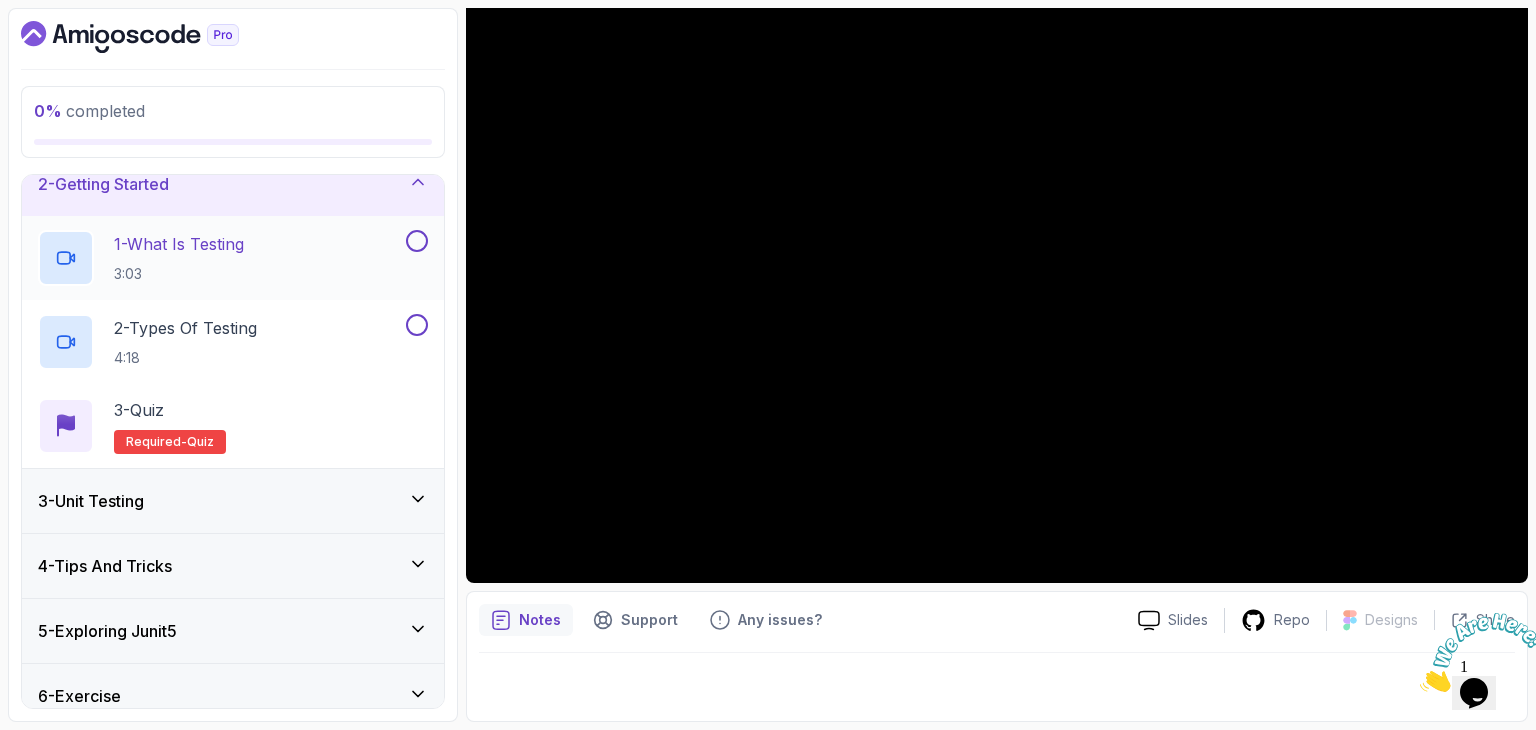 click on "1  -  What Is Testing 3:03" at bounding box center [220, 258] 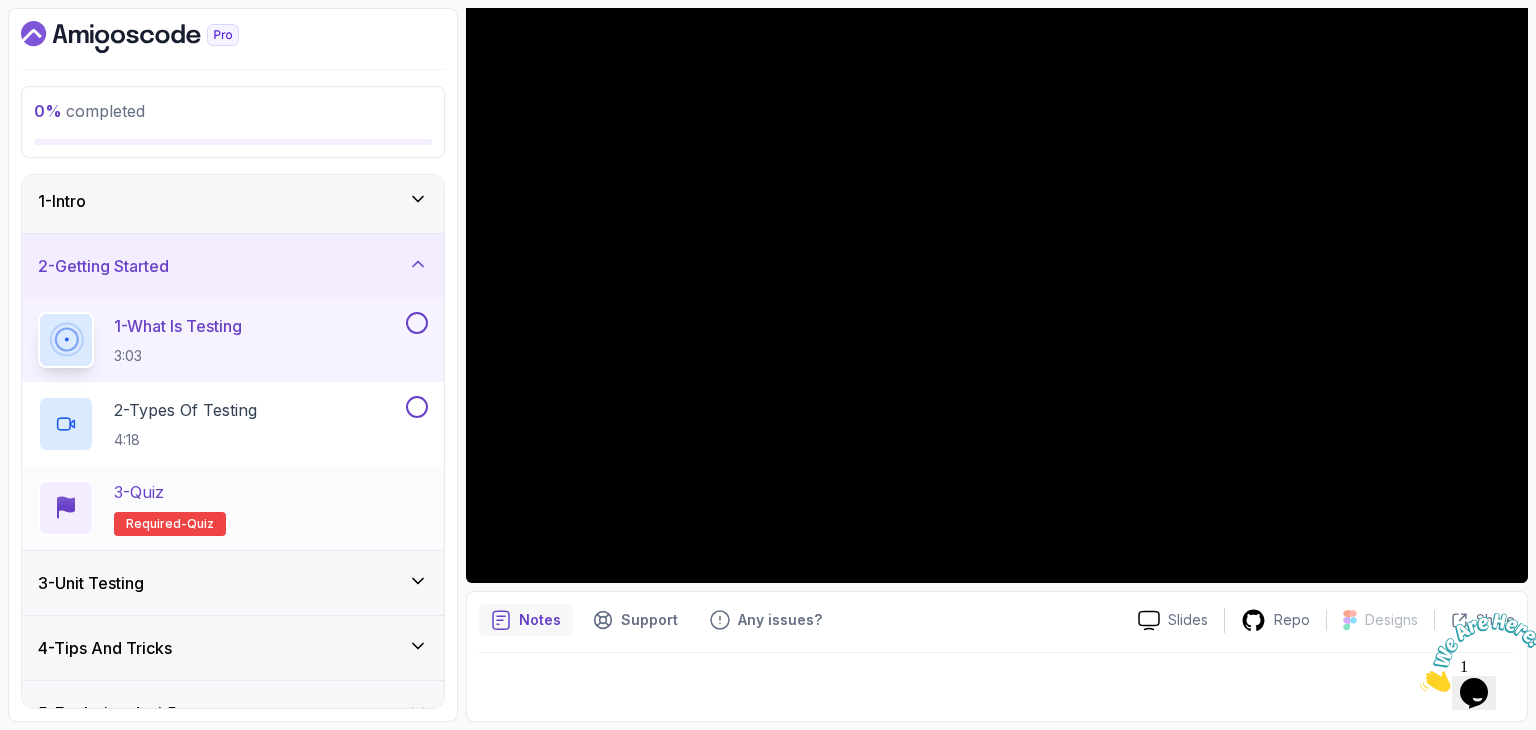 scroll, scrollTop: 4, scrollLeft: 0, axis: vertical 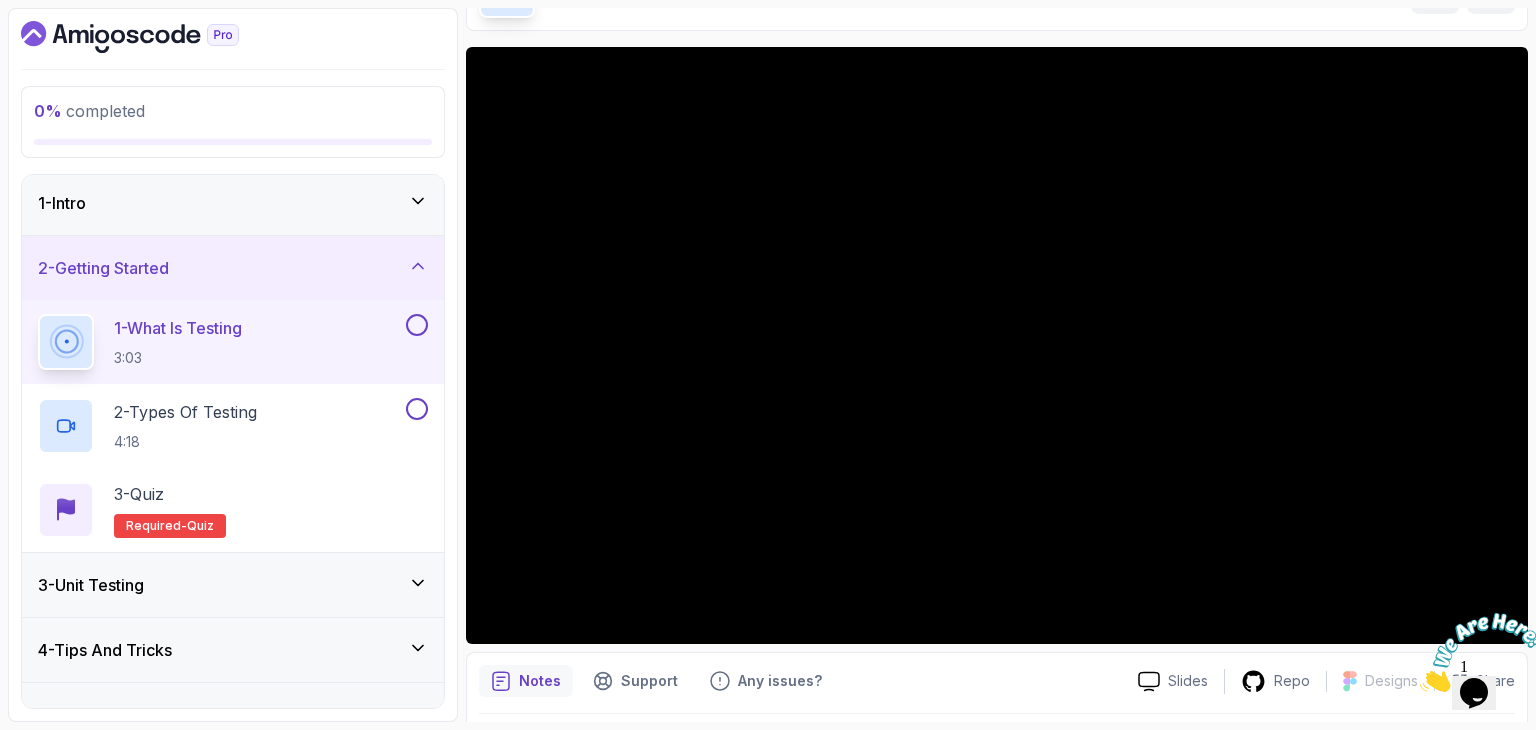 click on "Notes Support Any issues? Slides Repo Designs Design not available Share" at bounding box center [997, 717] 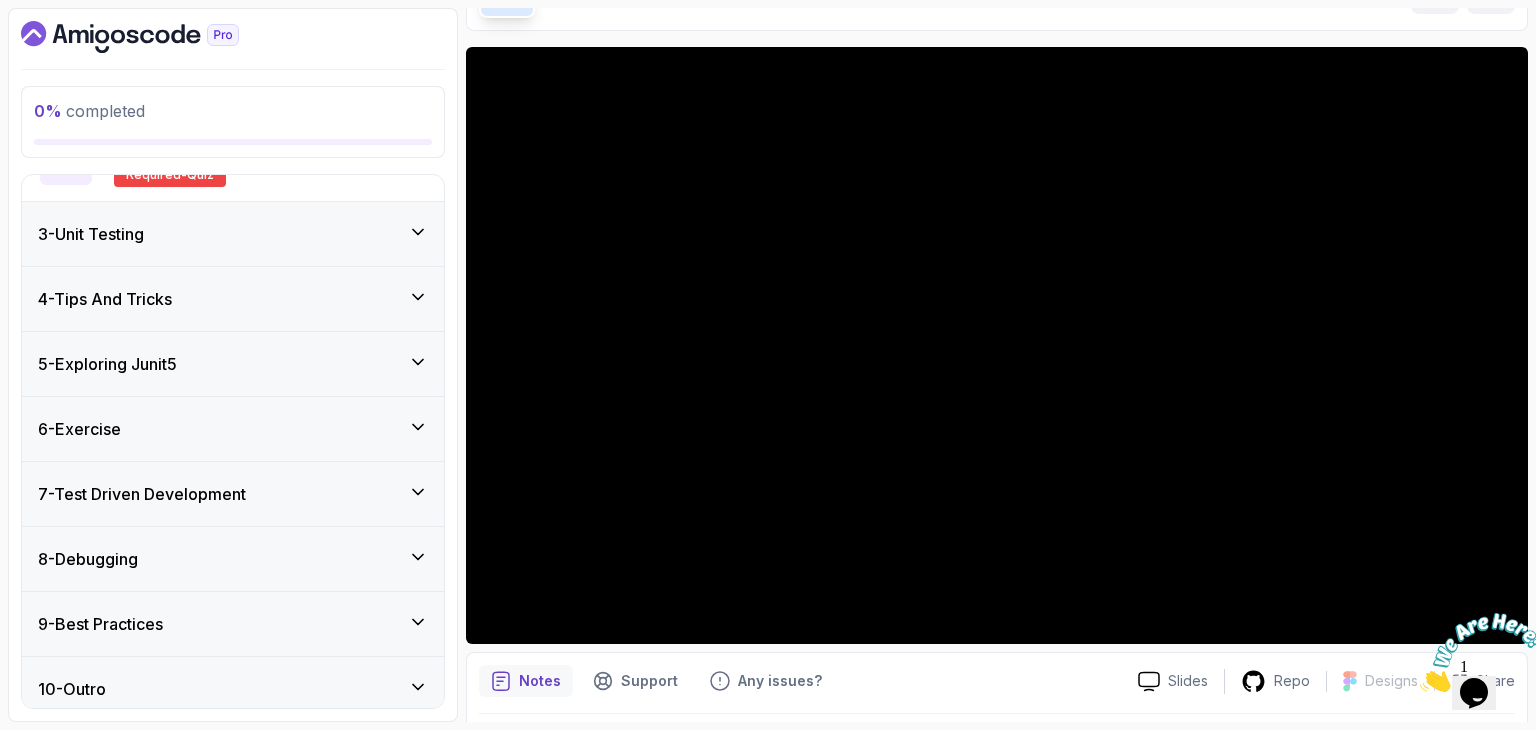 scroll, scrollTop: 364, scrollLeft: 0, axis: vertical 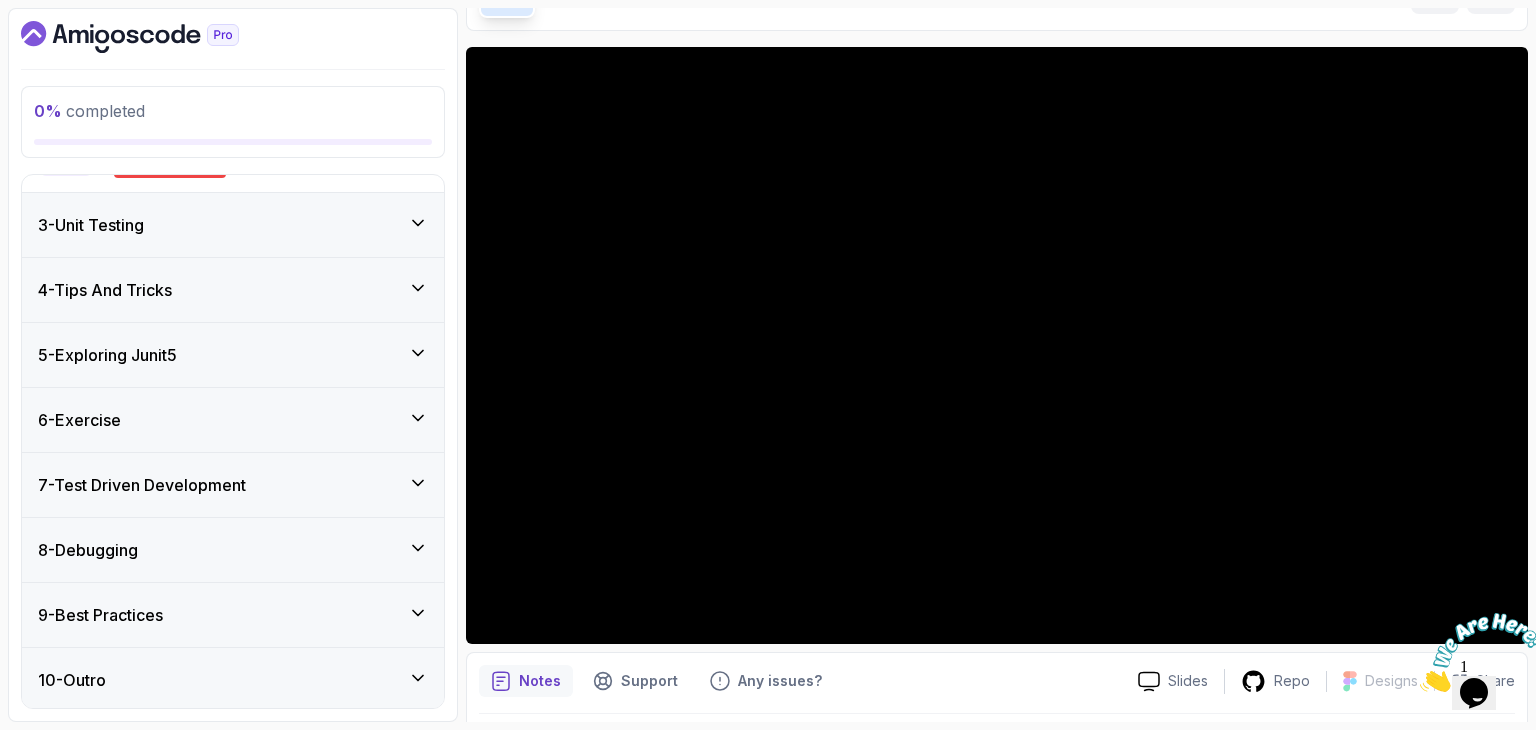 click on "9  -  Best Practices" at bounding box center [233, 615] 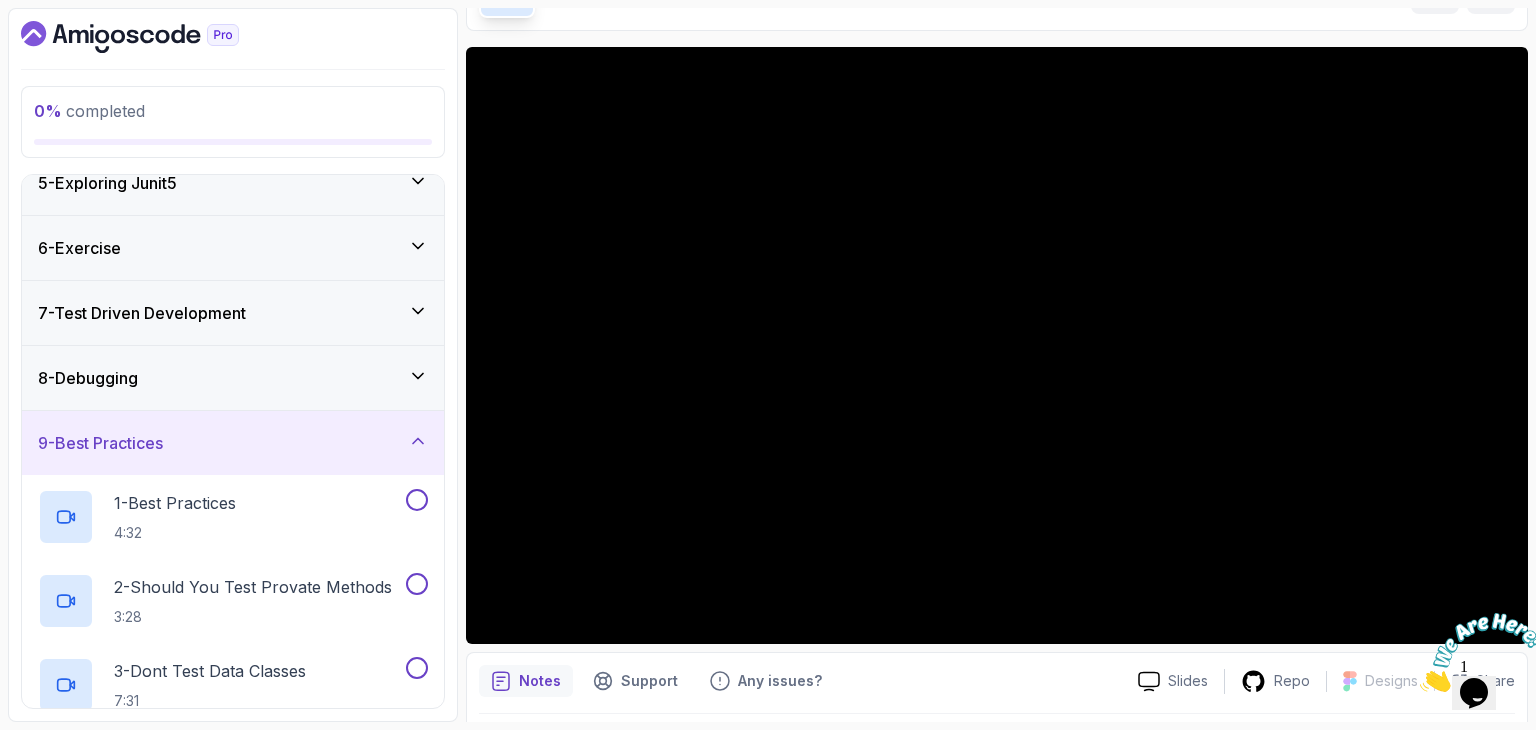 scroll, scrollTop: 272, scrollLeft: 0, axis: vertical 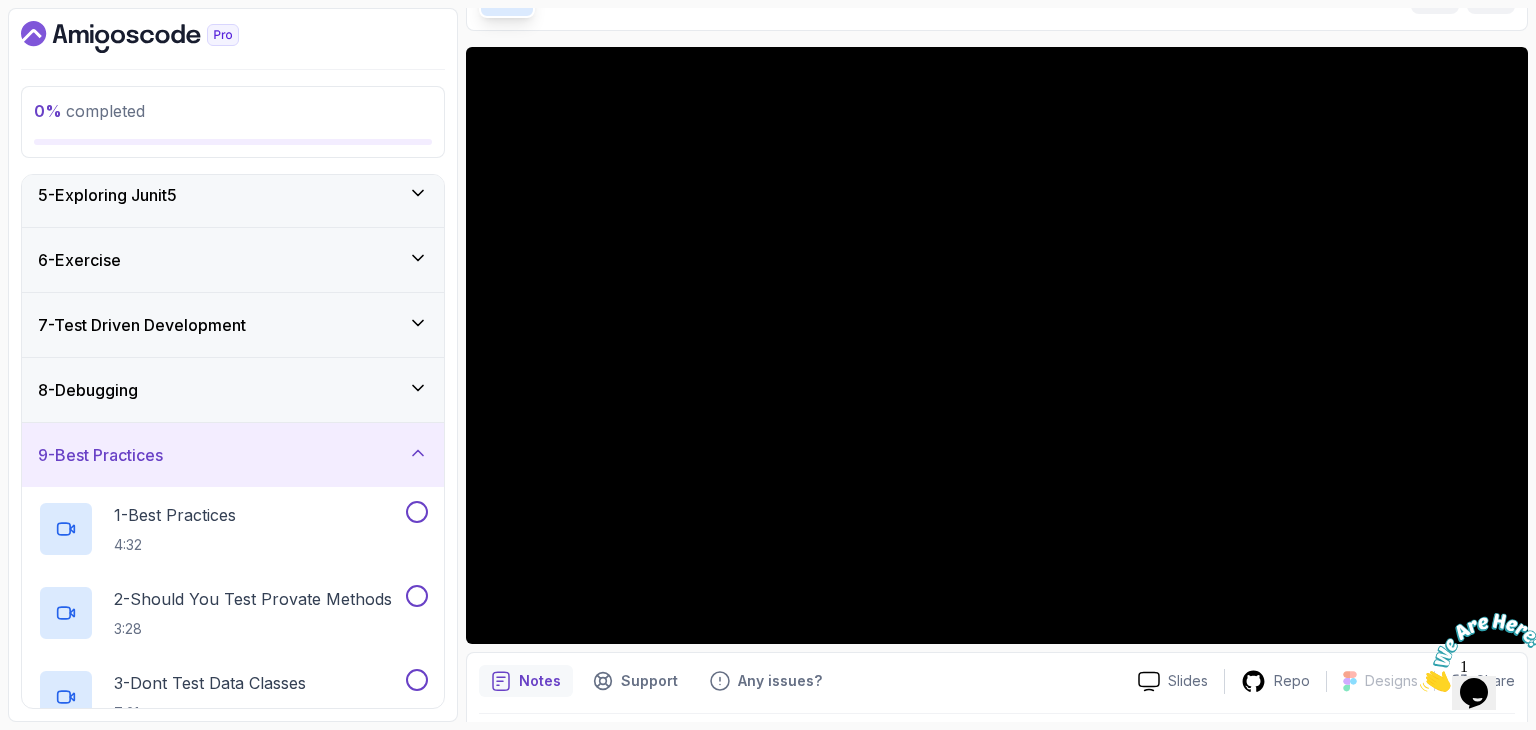 click on "8  -  Debugging" at bounding box center [233, 390] 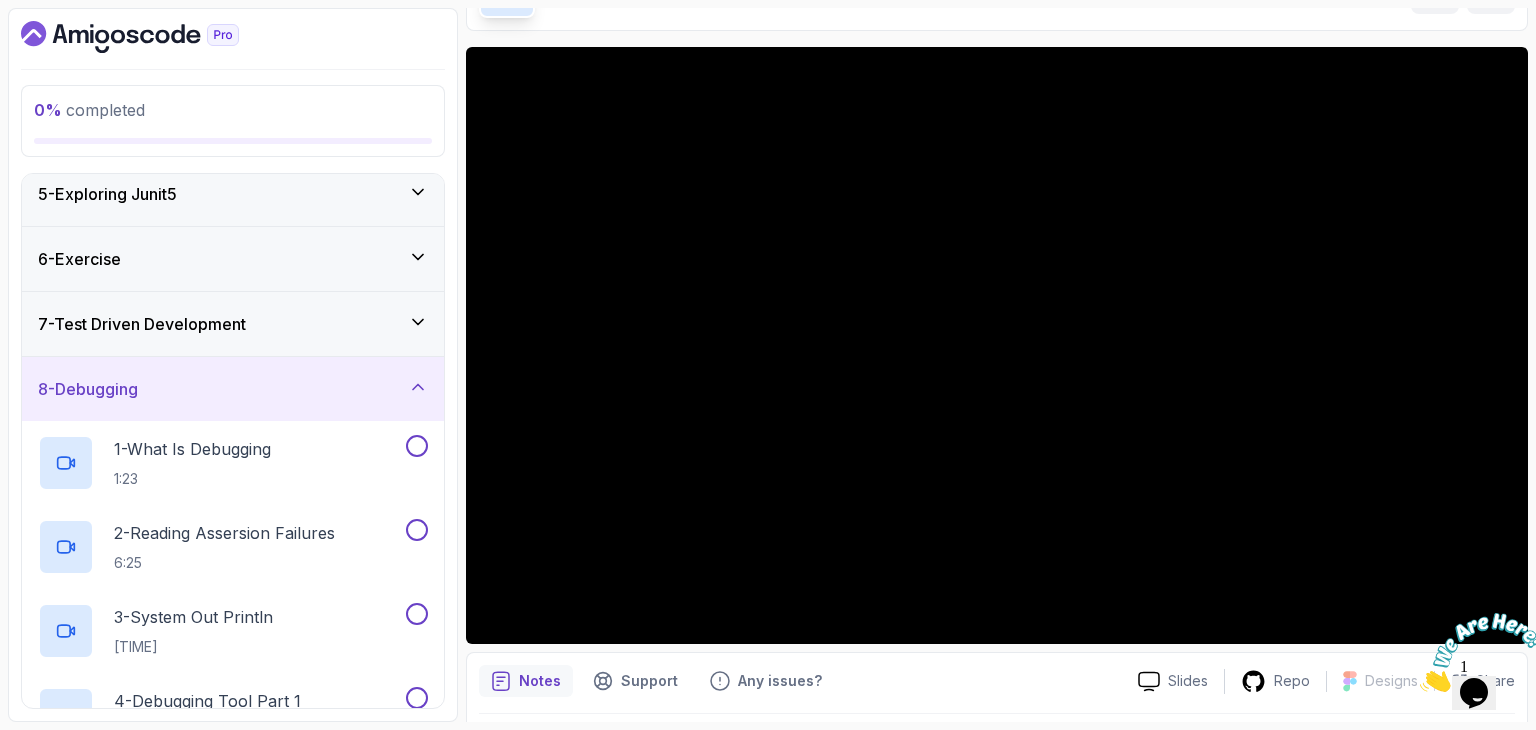 click on "7  -  Test Driven Development" at bounding box center [233, 324] 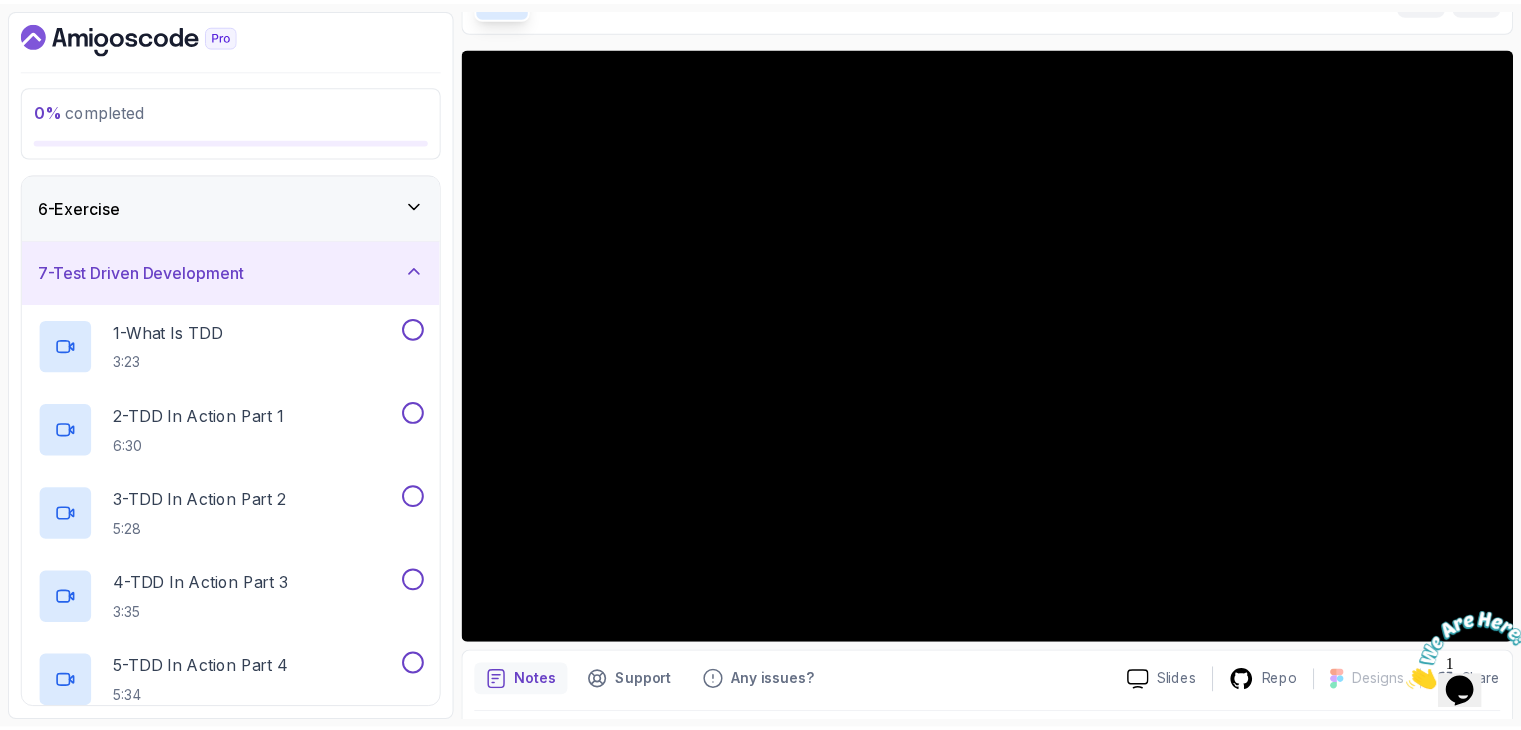scroll, scrollTop: 0, scrollLeft: 0, axis: both 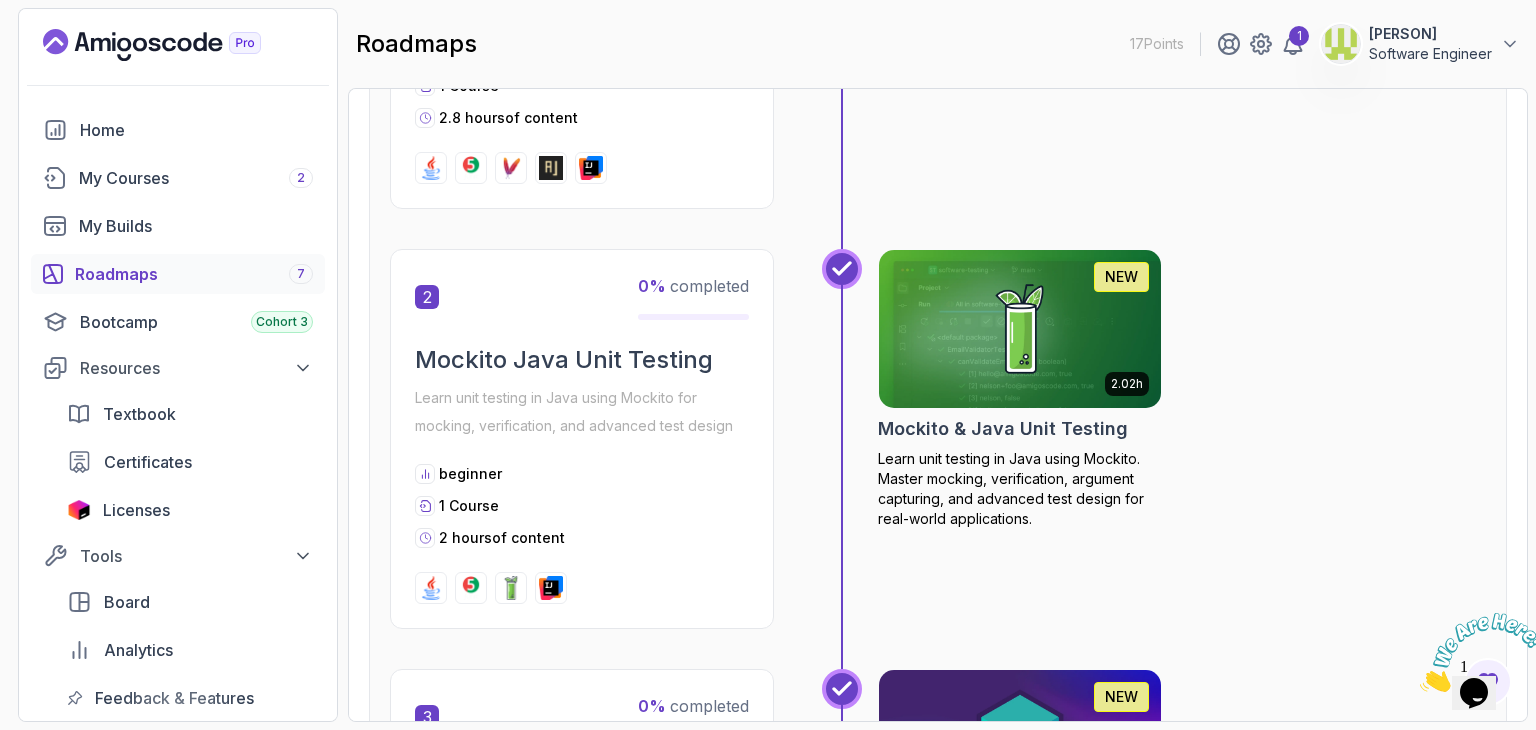 click at bounding box center (1020, 329) 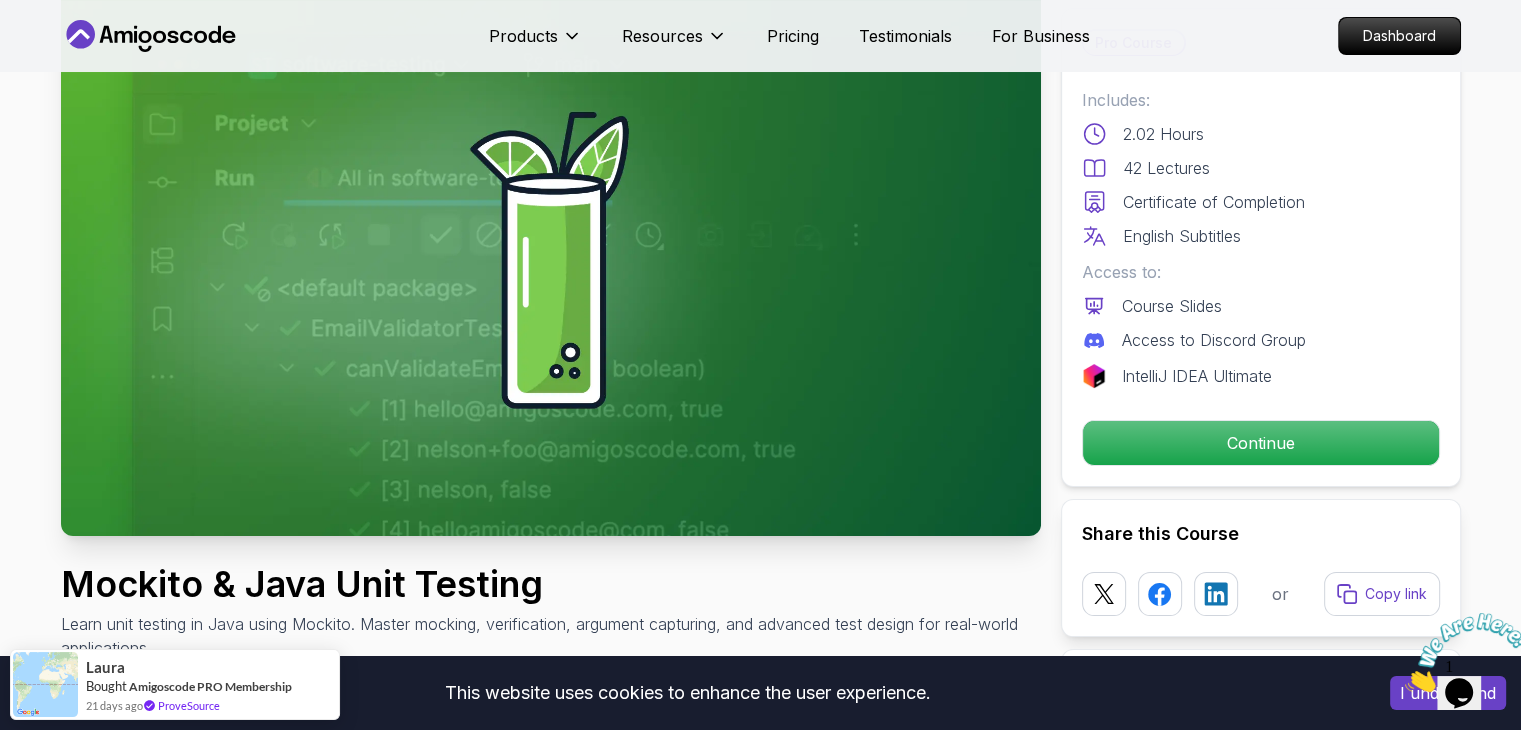 scroll, scrollTop: 136, scrollLeft: 0, axis: vertical 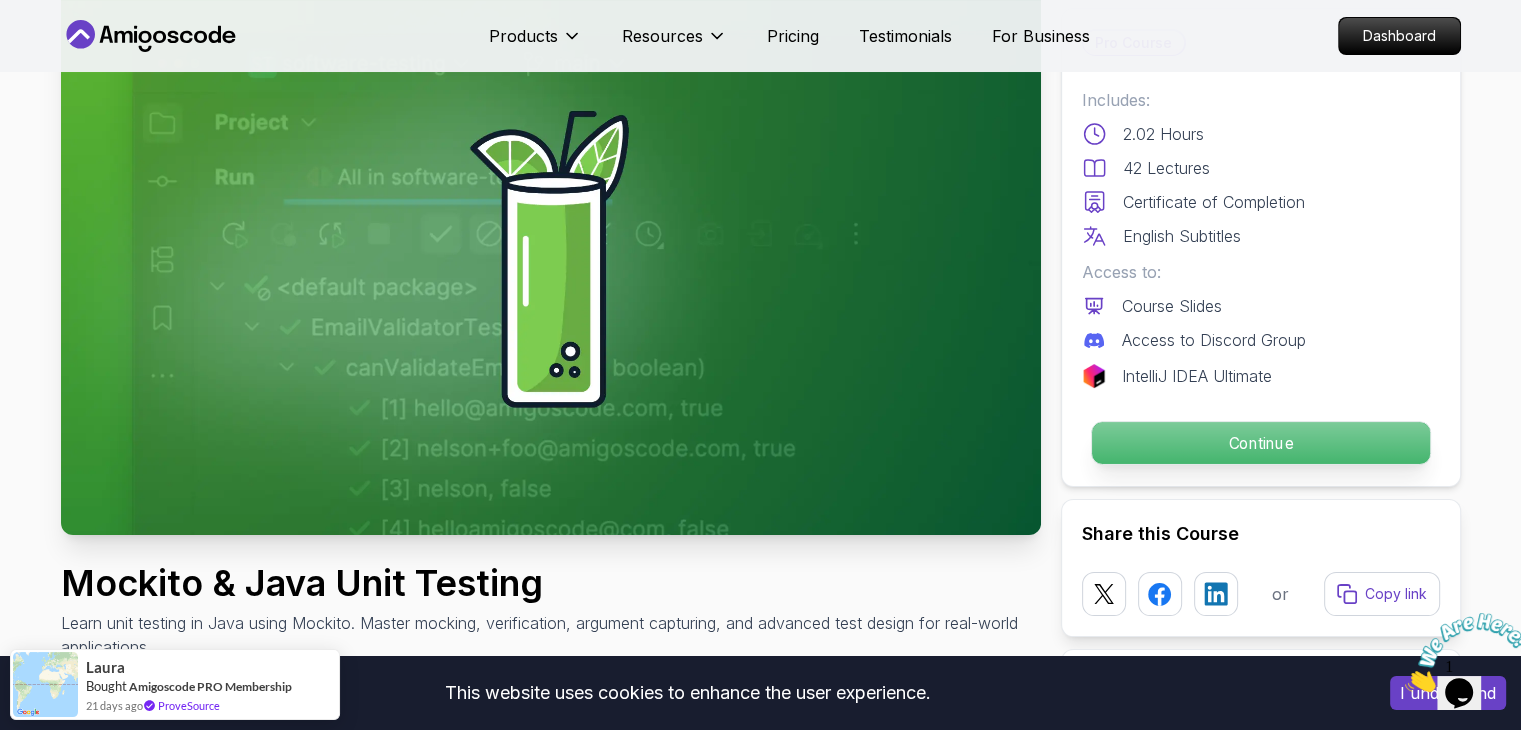 click on "Continue" at bounding box center [1260, 443] 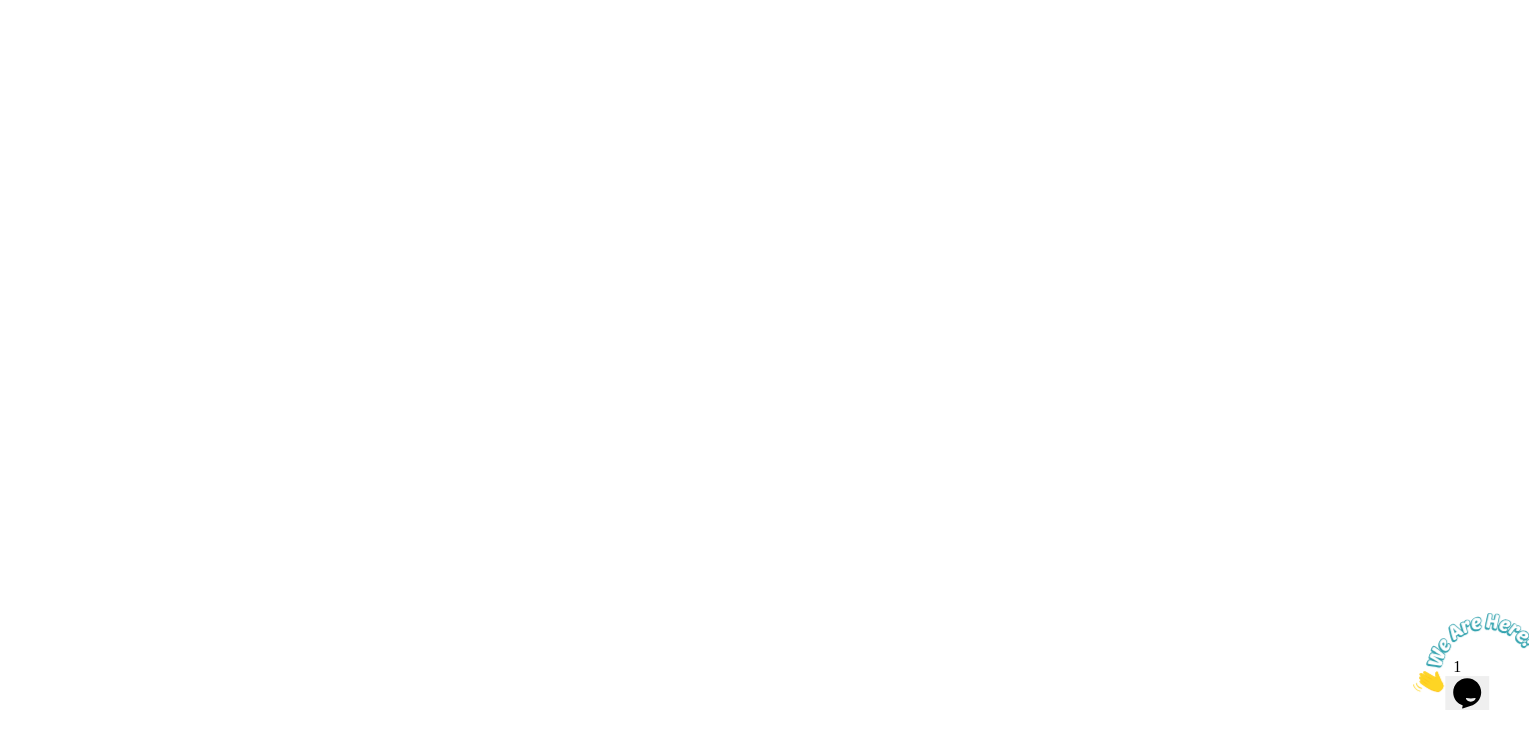 scroll, scrollTop: 0, scrollLeft: 0, axis: both 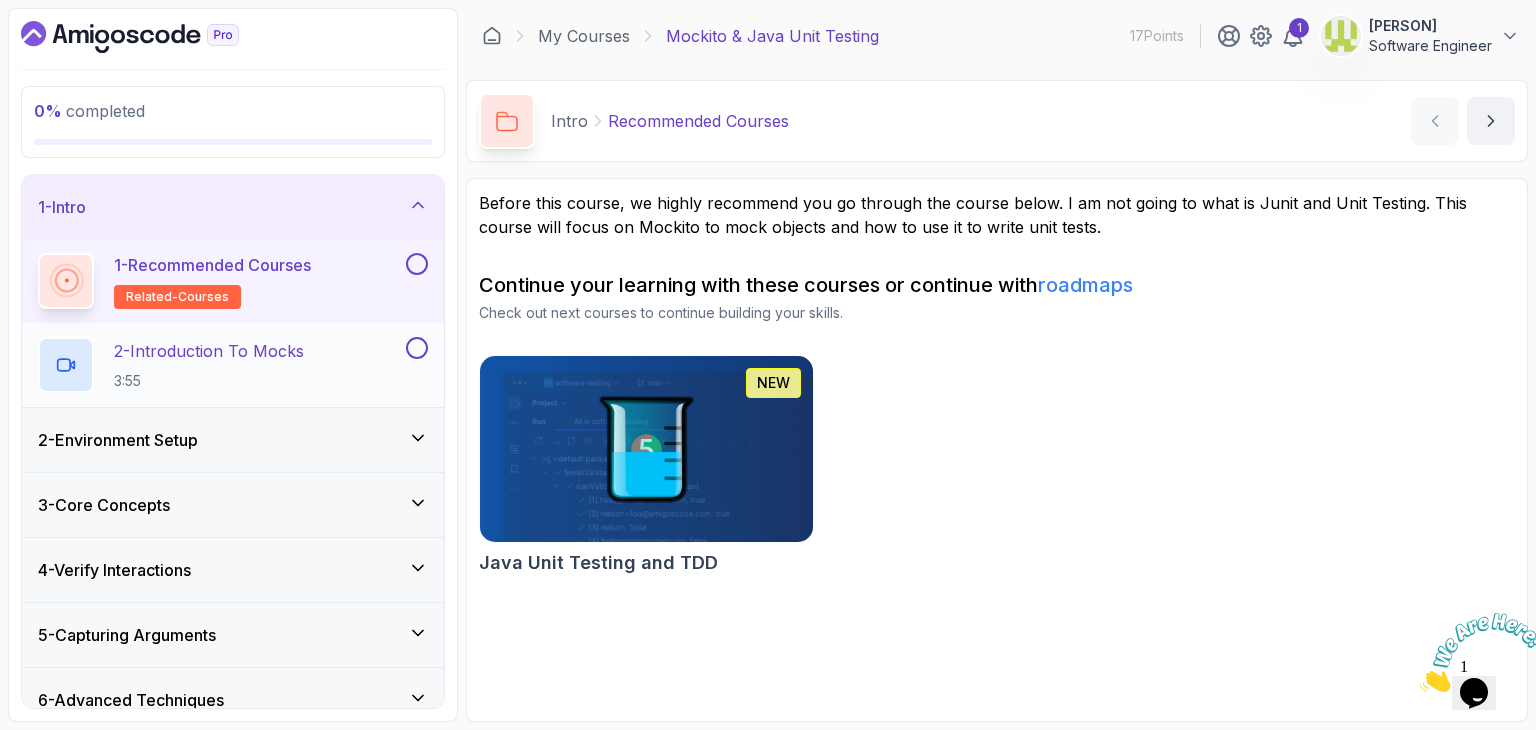 click on "2  -  Introduction To Mocks" at bounding box center (209, 351) 